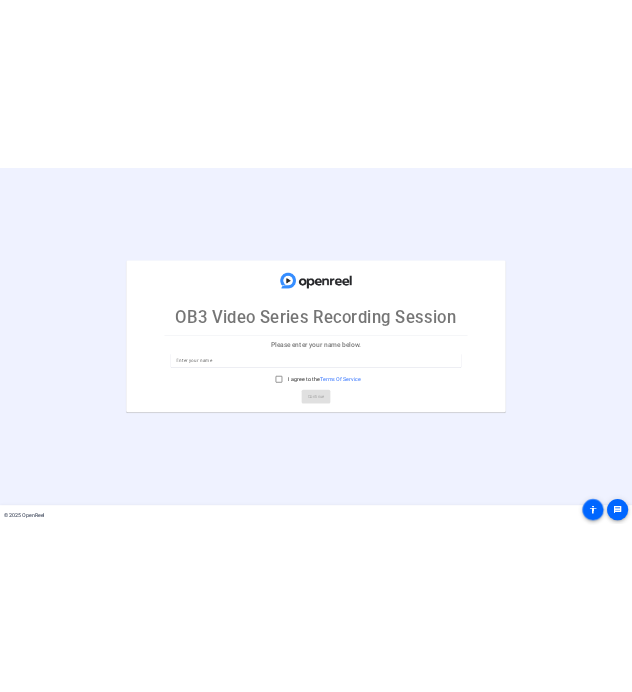 scroll, scrollTop: 0, scrollLeft: 0, axis: both 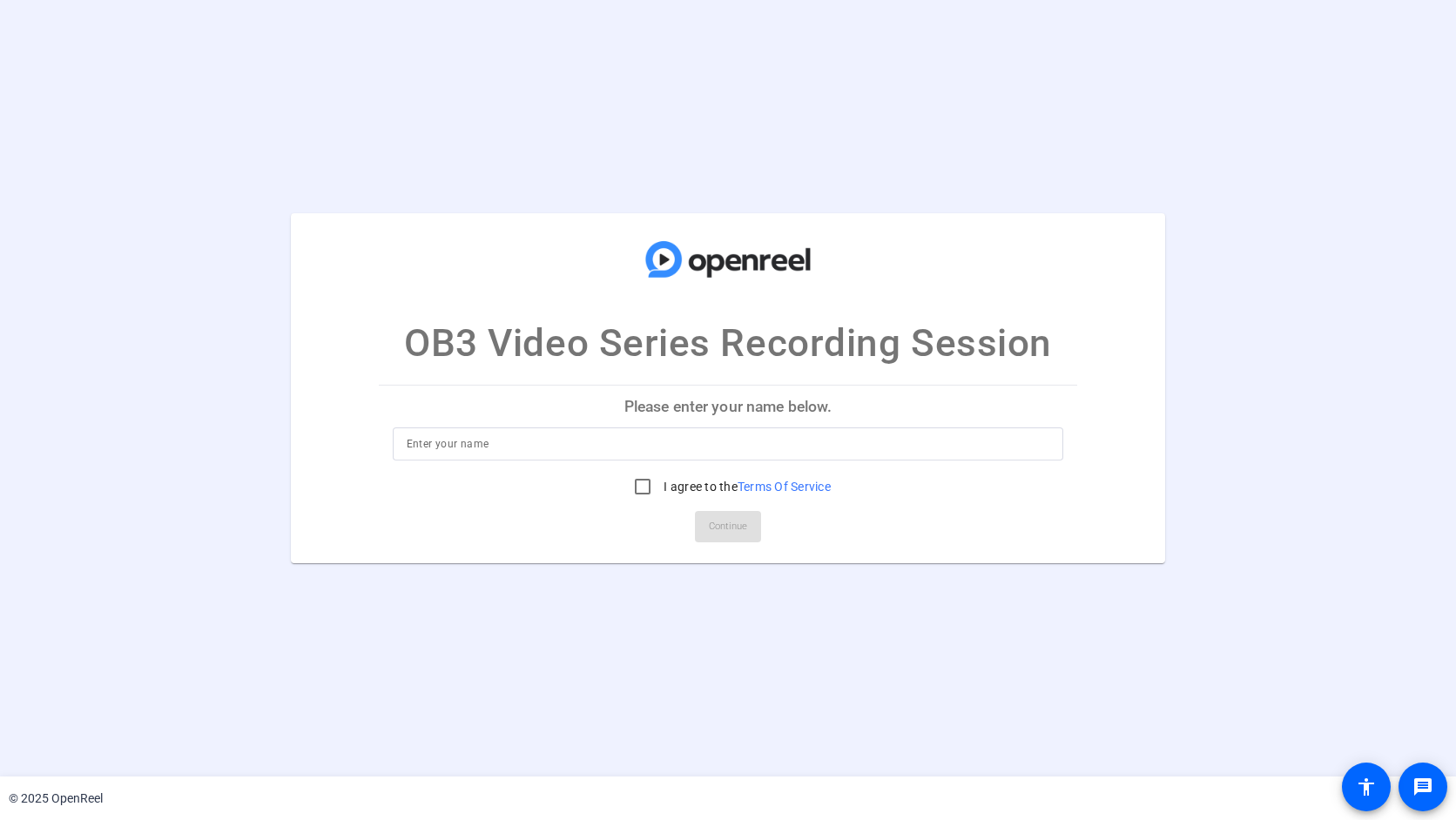 click at bounding box center (728, 444) 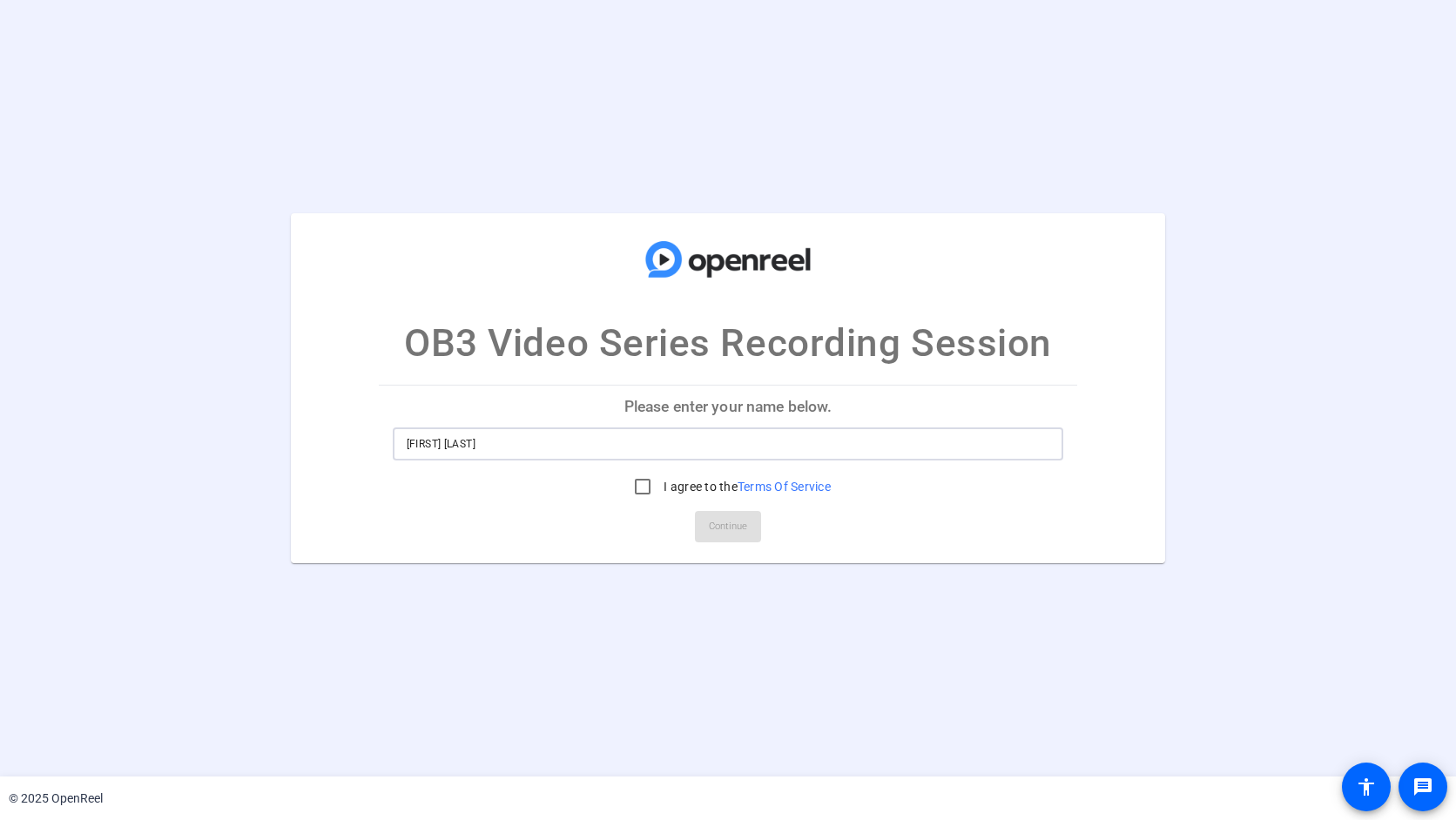 type on "Graham Dyer" 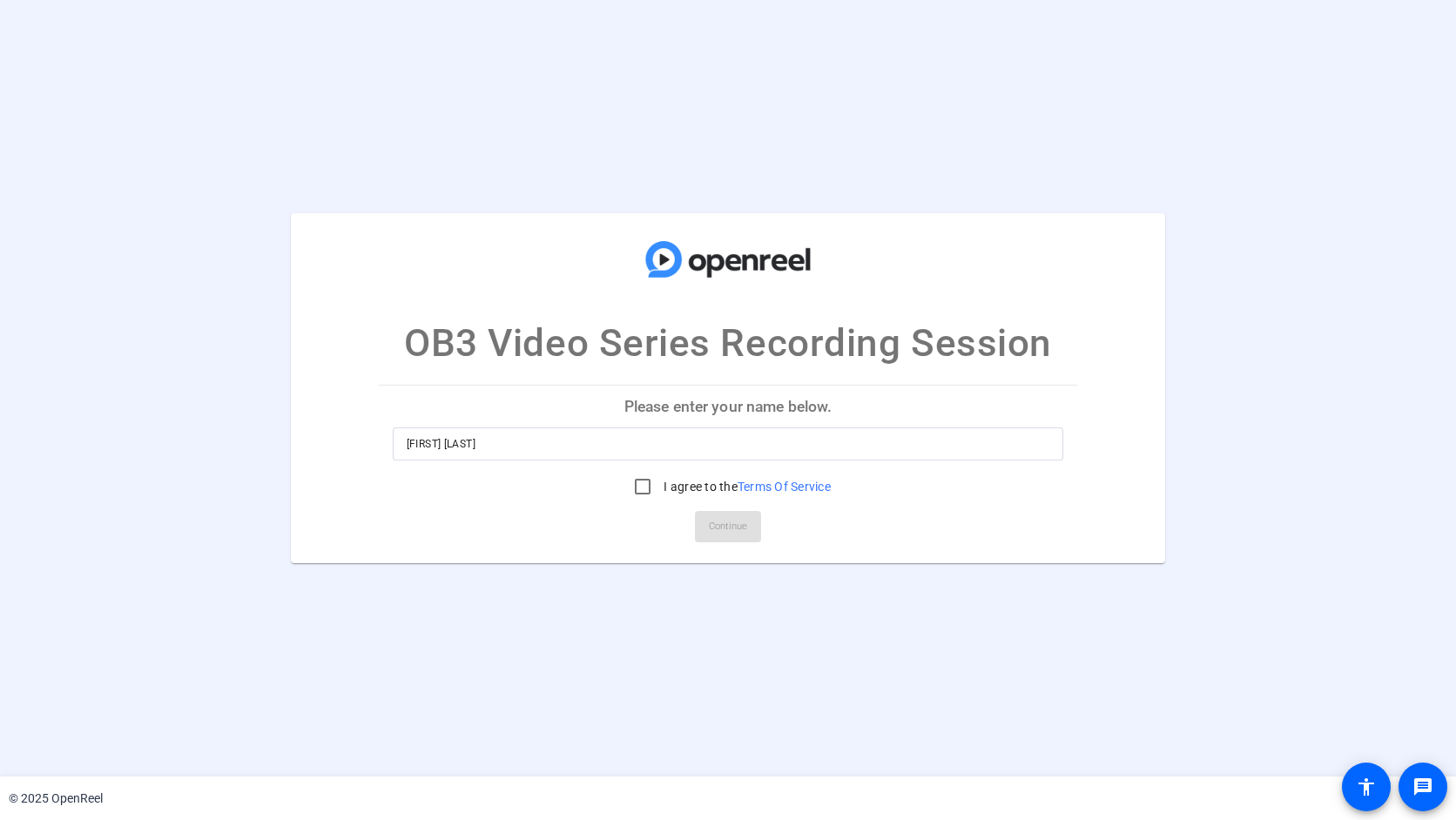 click on "OB3 Video Series Recording Session  Please enter your name below. Graham Dyer I agree to the  Terms Of Service  Continue" 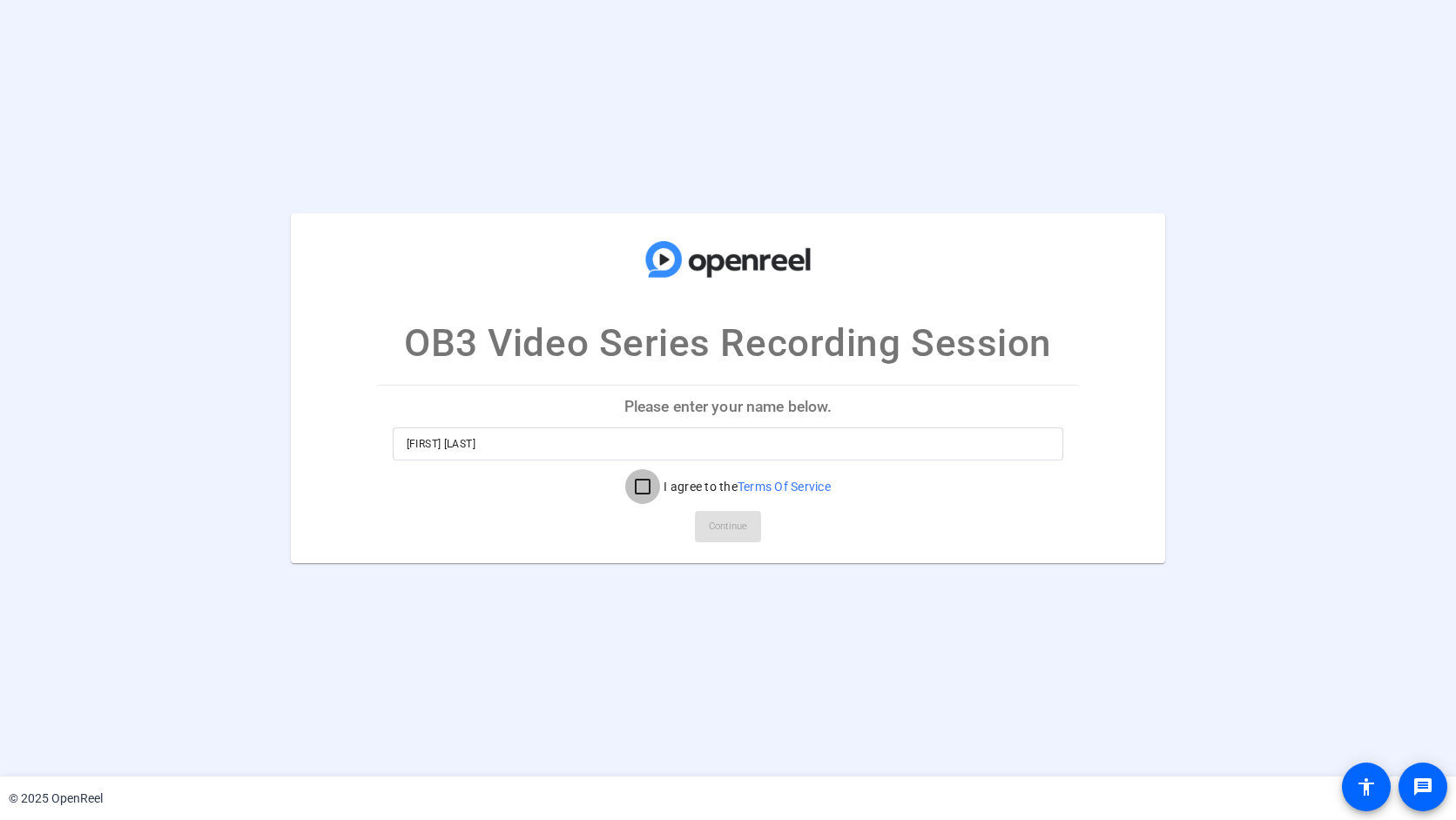 click on "I agree to the  Terms Of Service" at bounding box center [643, 487] 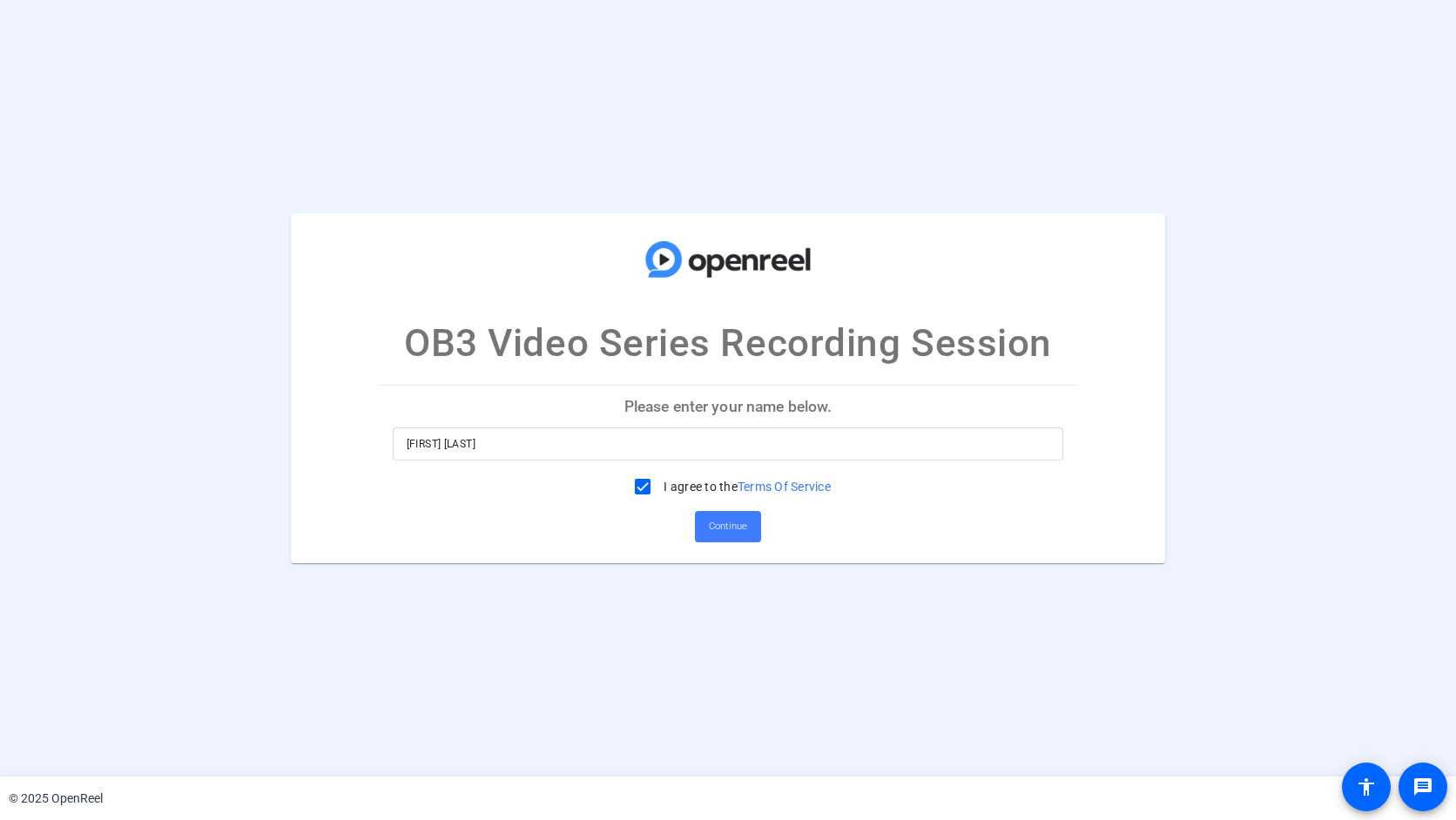 click on "Continue" 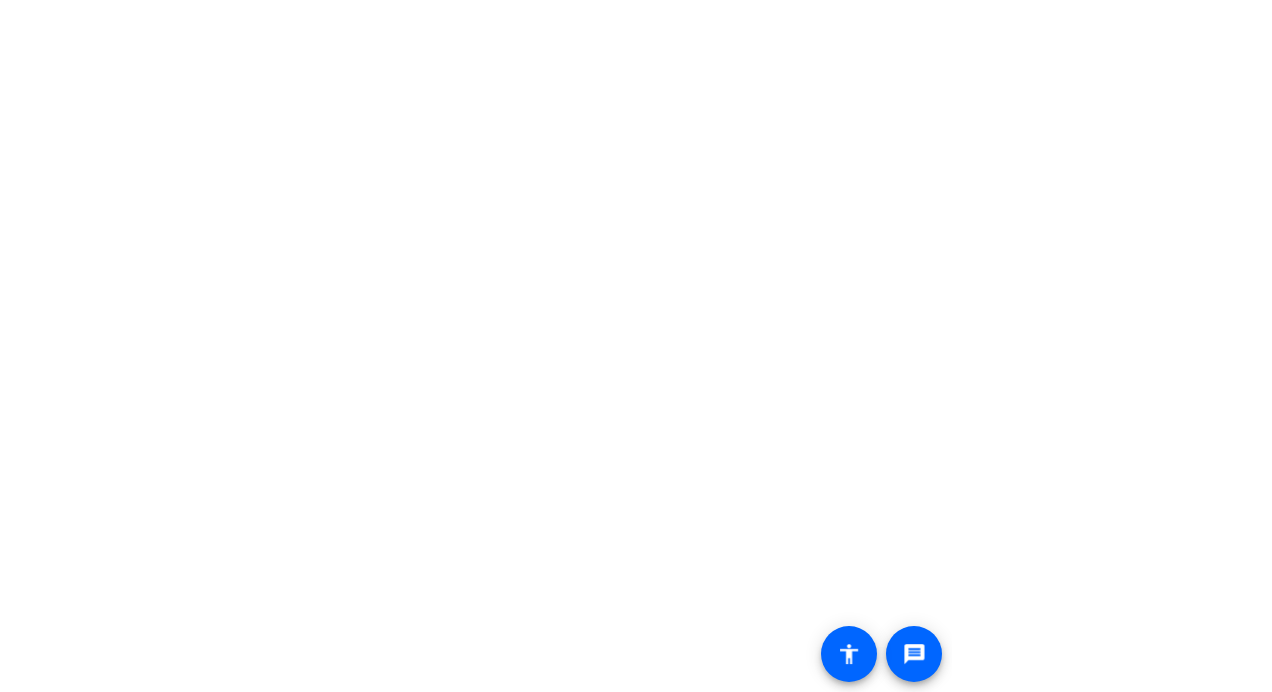 scroll, scrollTop: 0, scrollLeft: 0, axis: both 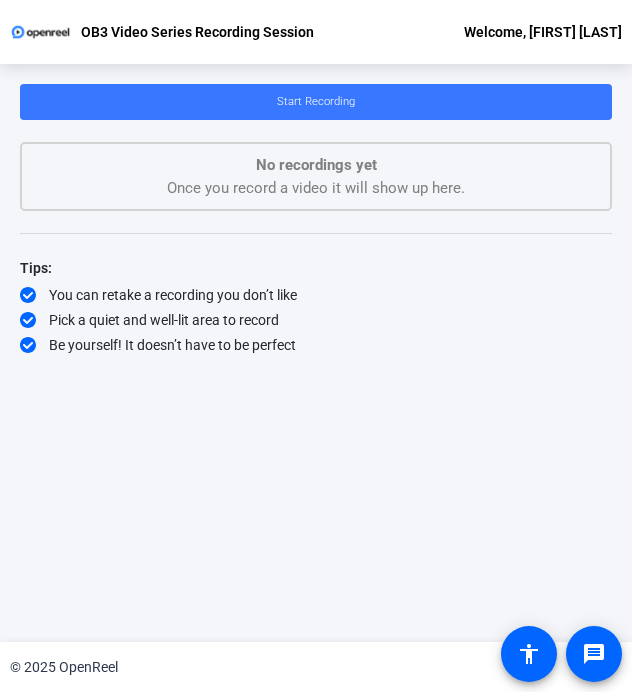 click on "Start Recording  No recordings yet  Once you record a video it will show up here.  Tips:
You can retake a recording you don’t like
Pick a quiet and well-lit area to record
Be yourself! It doesn’t have to be perfect" 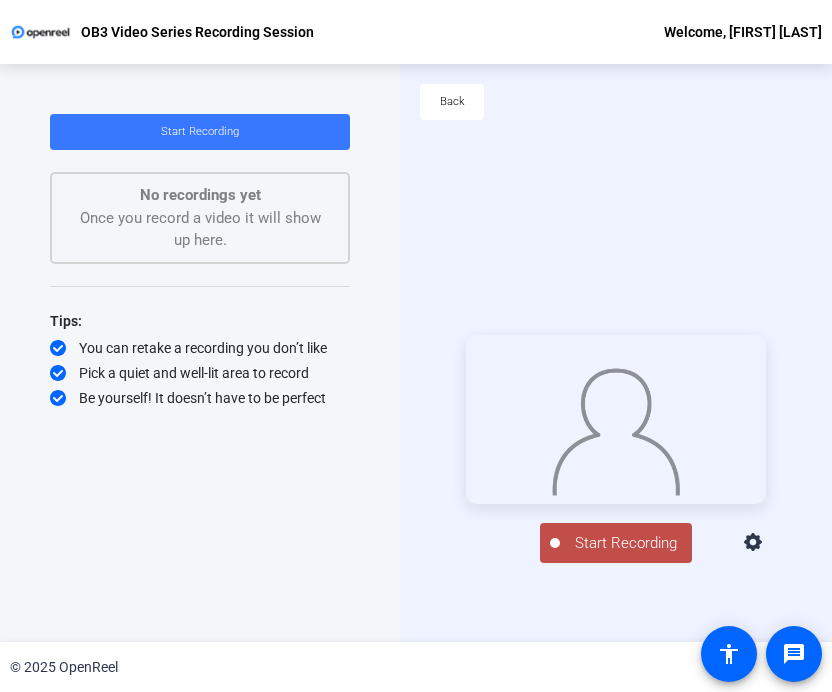 click on "Start Recording  No recordings yet  Once you record a video it will show up here.  Tips:
You can retake a recording you don’t like
Pick a quiet and well-lit area to record
Be yourself! It doesn’t have to be perfect" 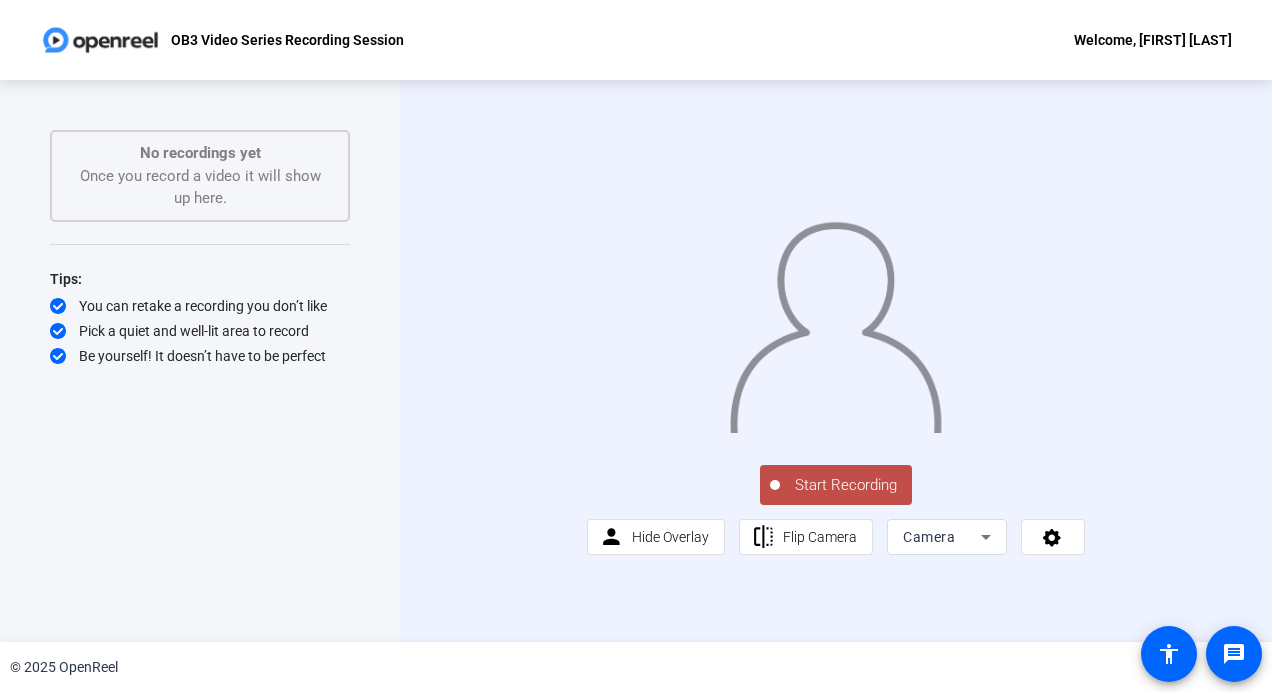 click on "Start Recording" 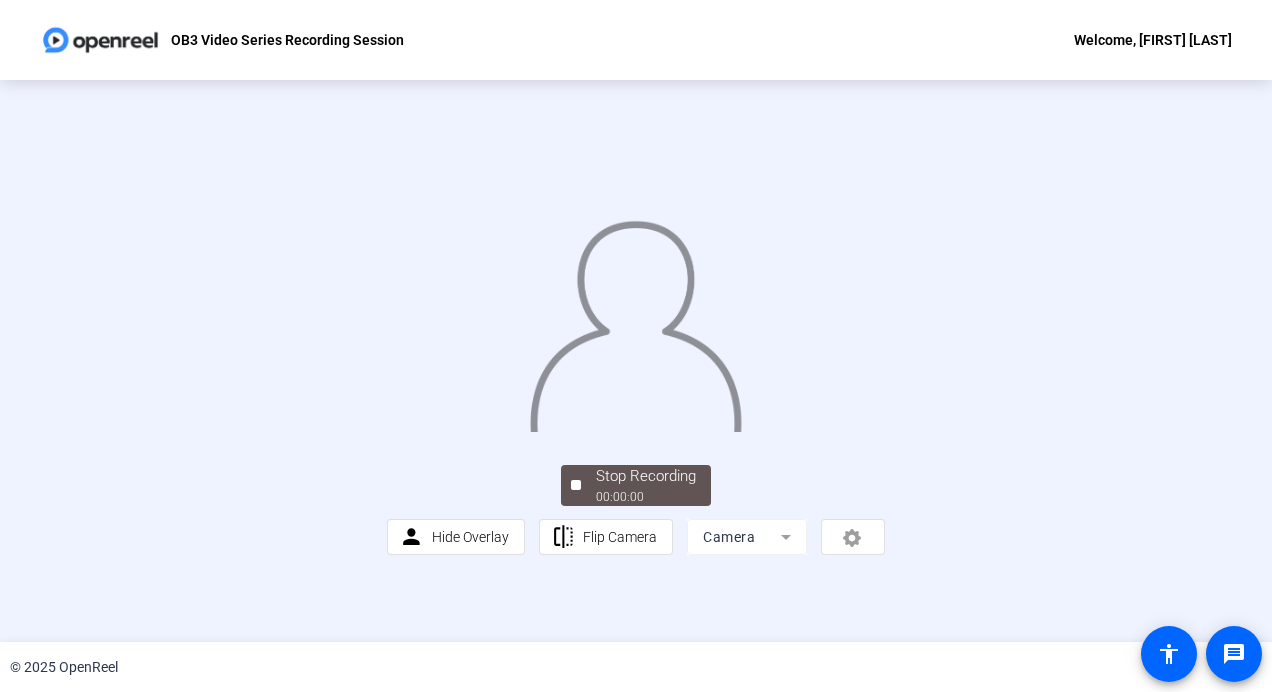 scroll, scrollTop: 97, scrollLeft: 0, axis: vertical 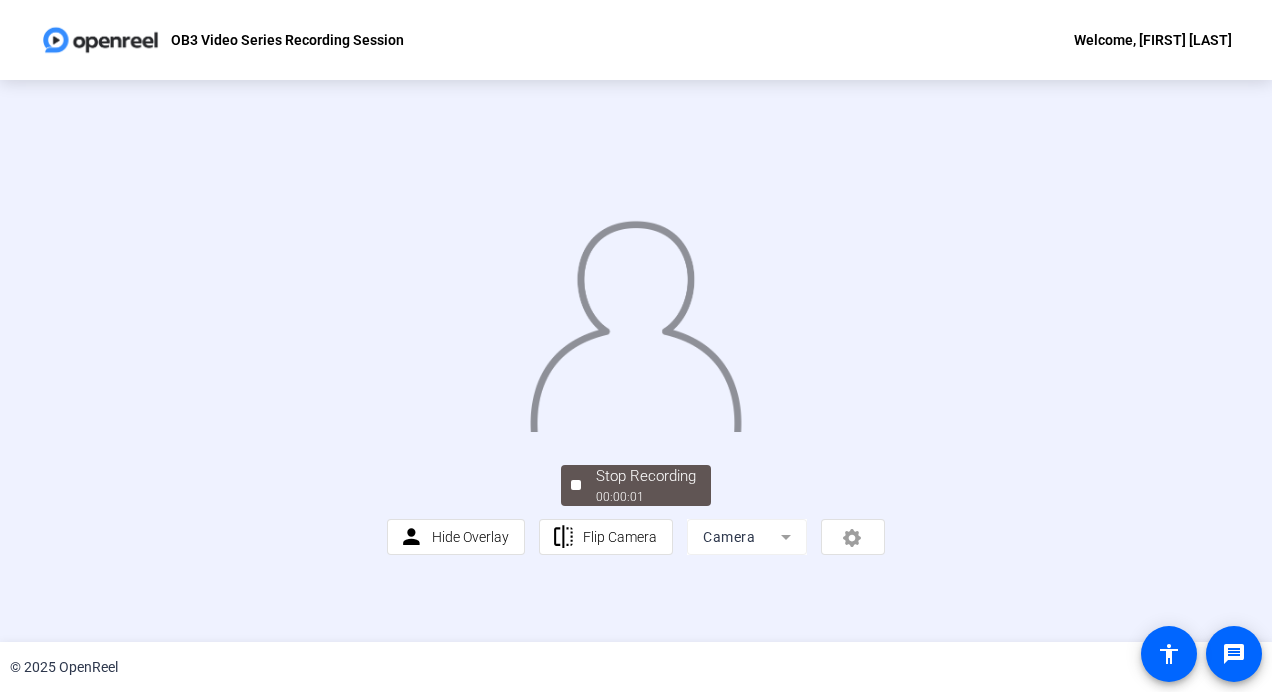 click on "Stop Recording  00:00:01  person  Hide Overlay flip Flip Camera Camera" 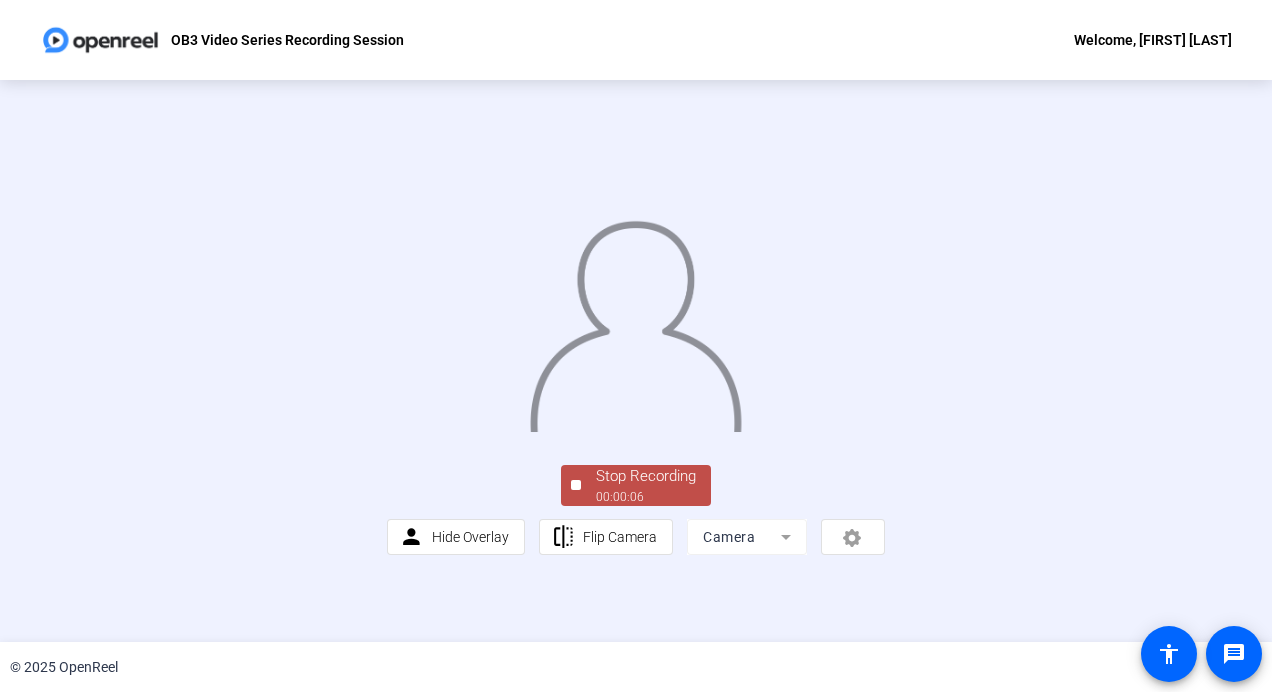 click on "Stop Recording" 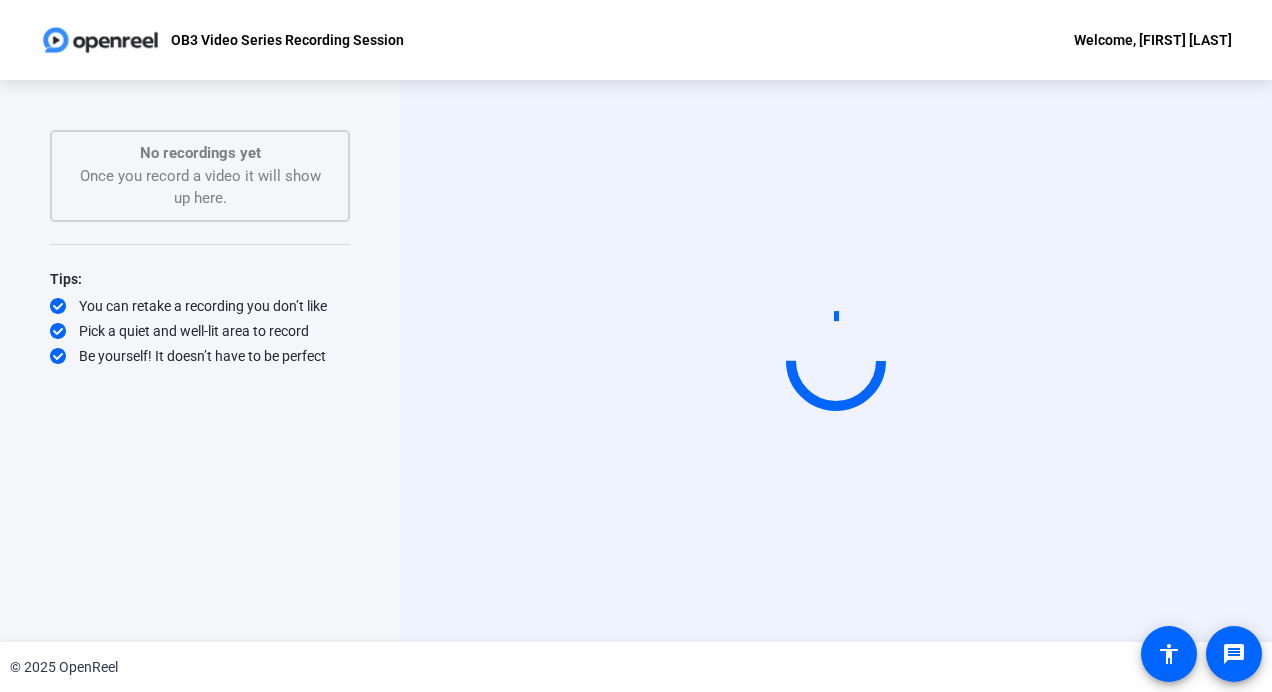 scroll, scrollTop: 0, scrollLeft: 0, axis: both 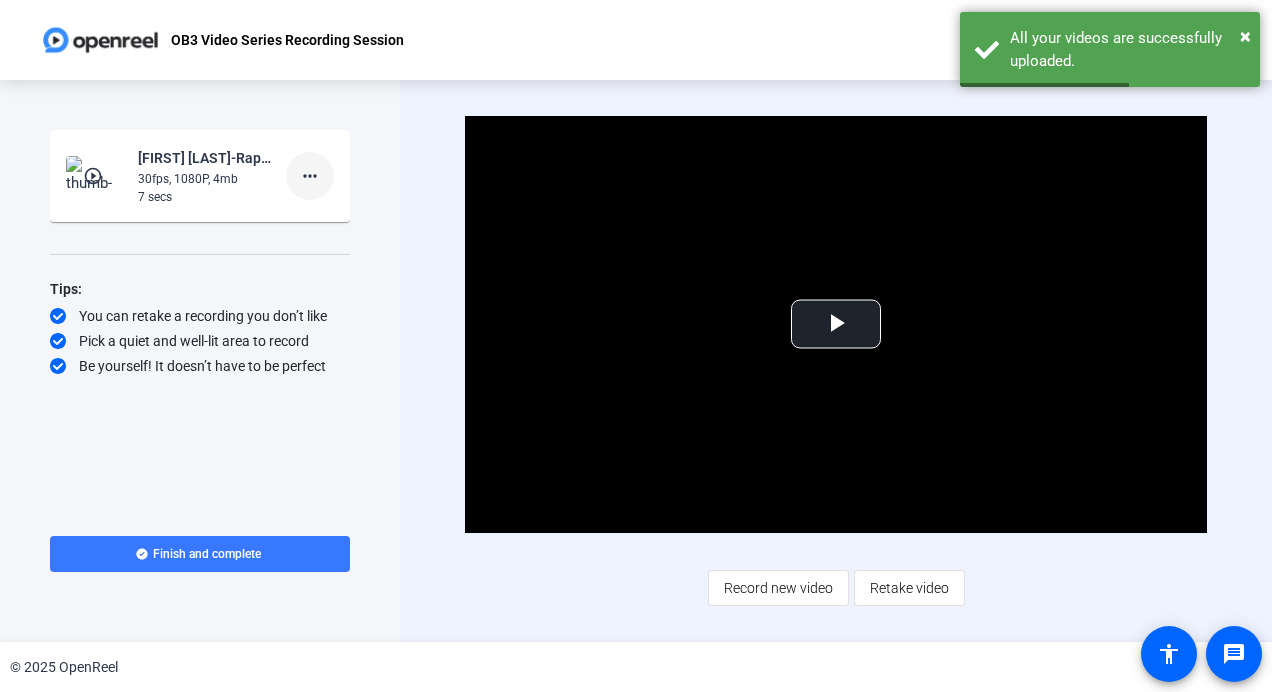 click on "more_horiz" 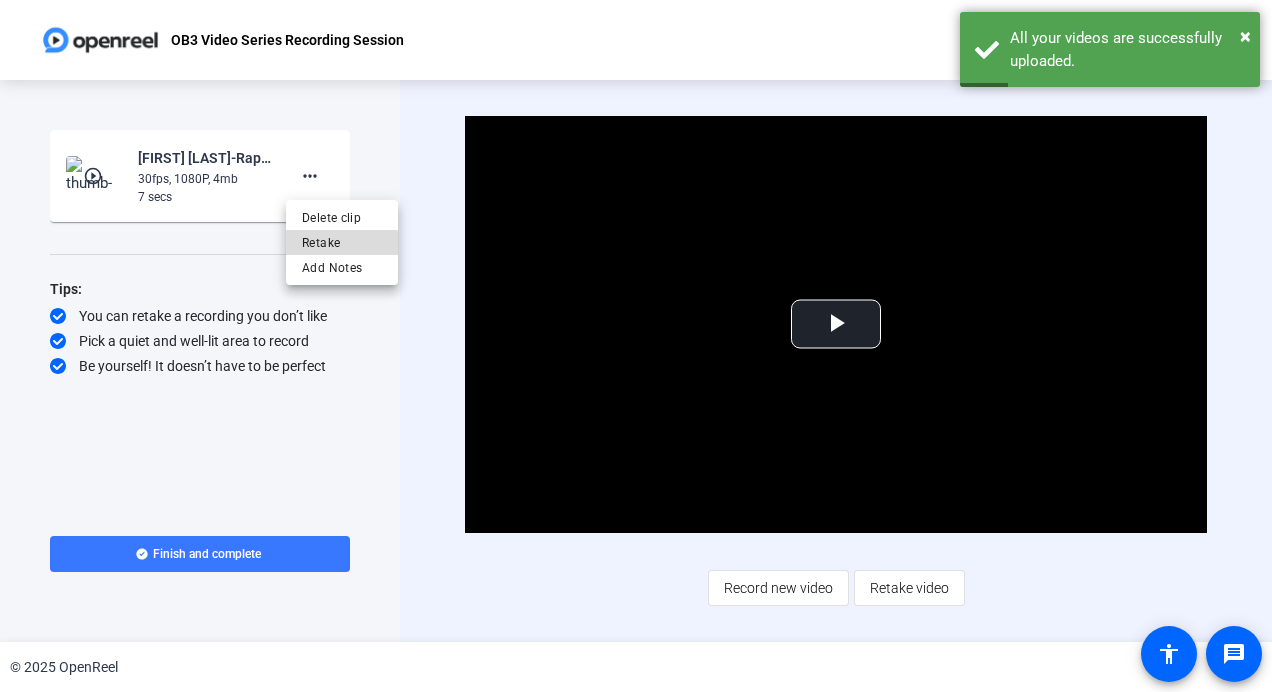 click on "Retake" at bounding box center (342, 243) 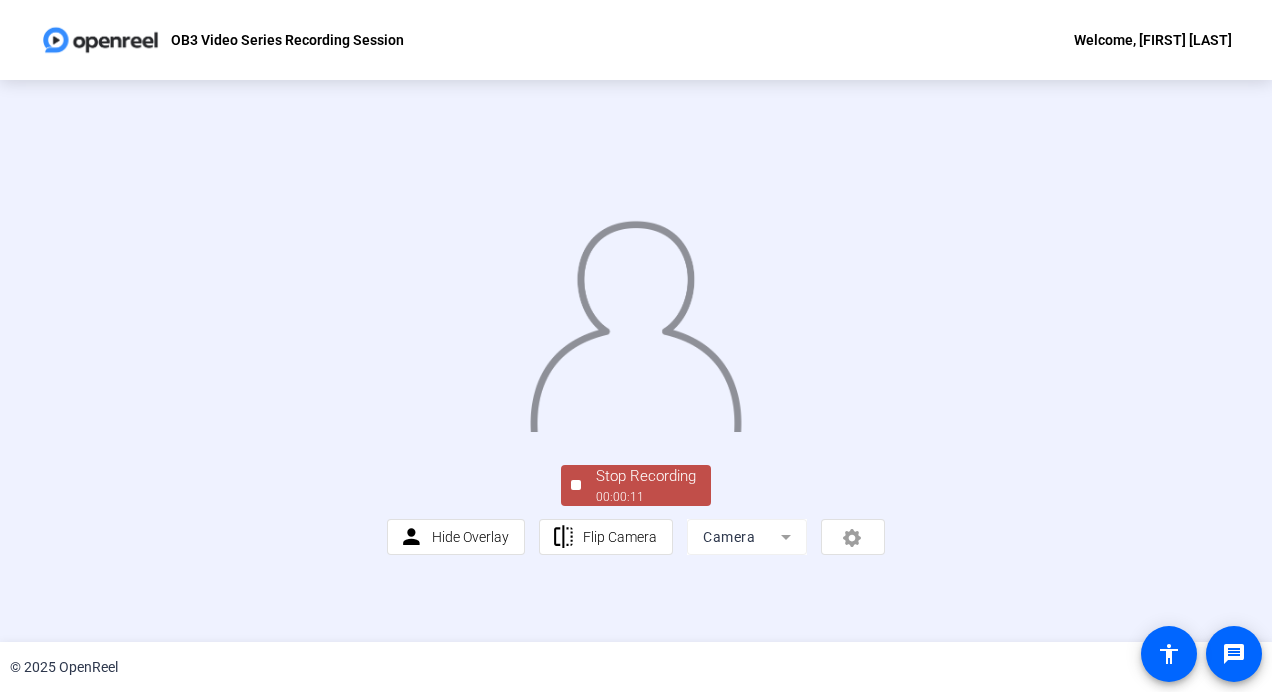 scroll, scrollTop: 97, scrollLeft: 0, axis: vertical 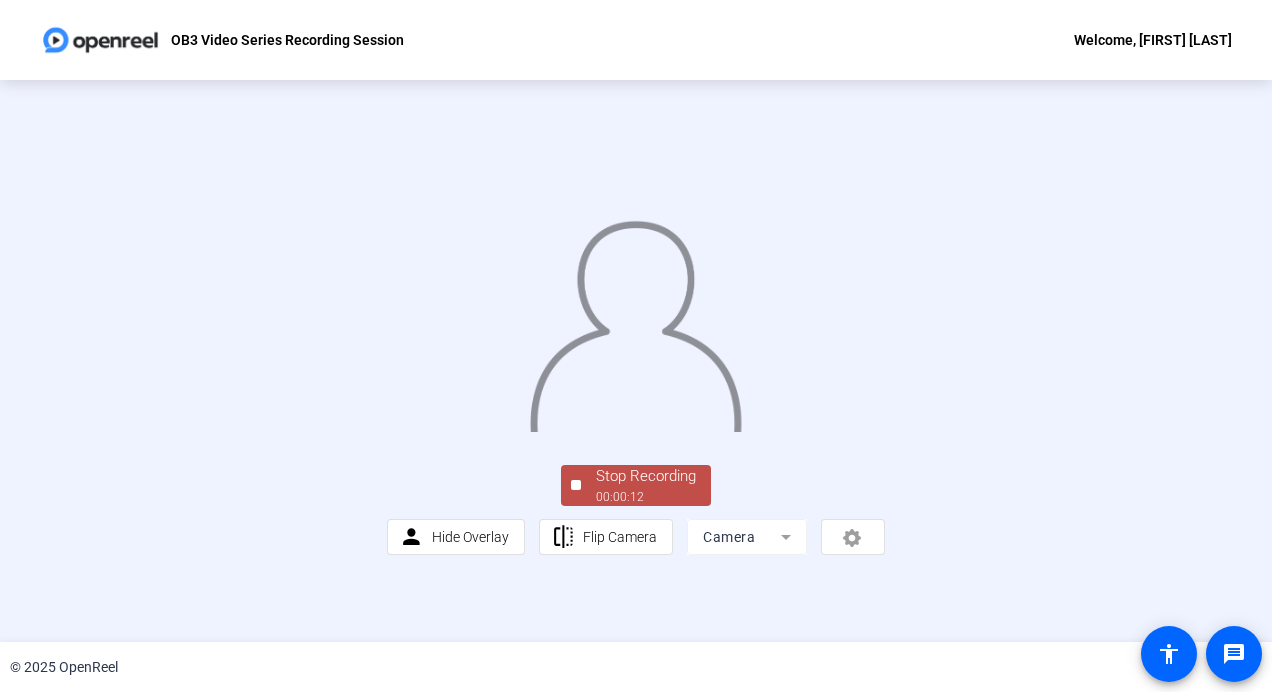 click on "00:00:12" 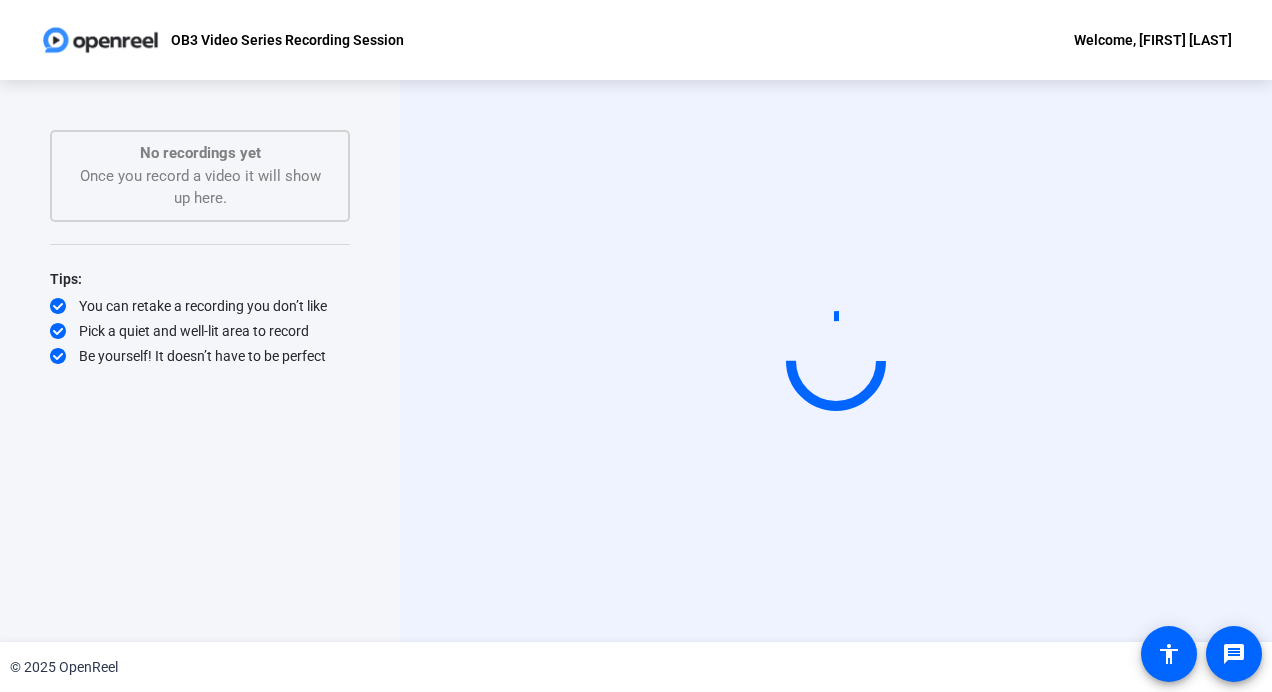 scroll, scrollTop: 0, scrollLeft: 0, axis: both 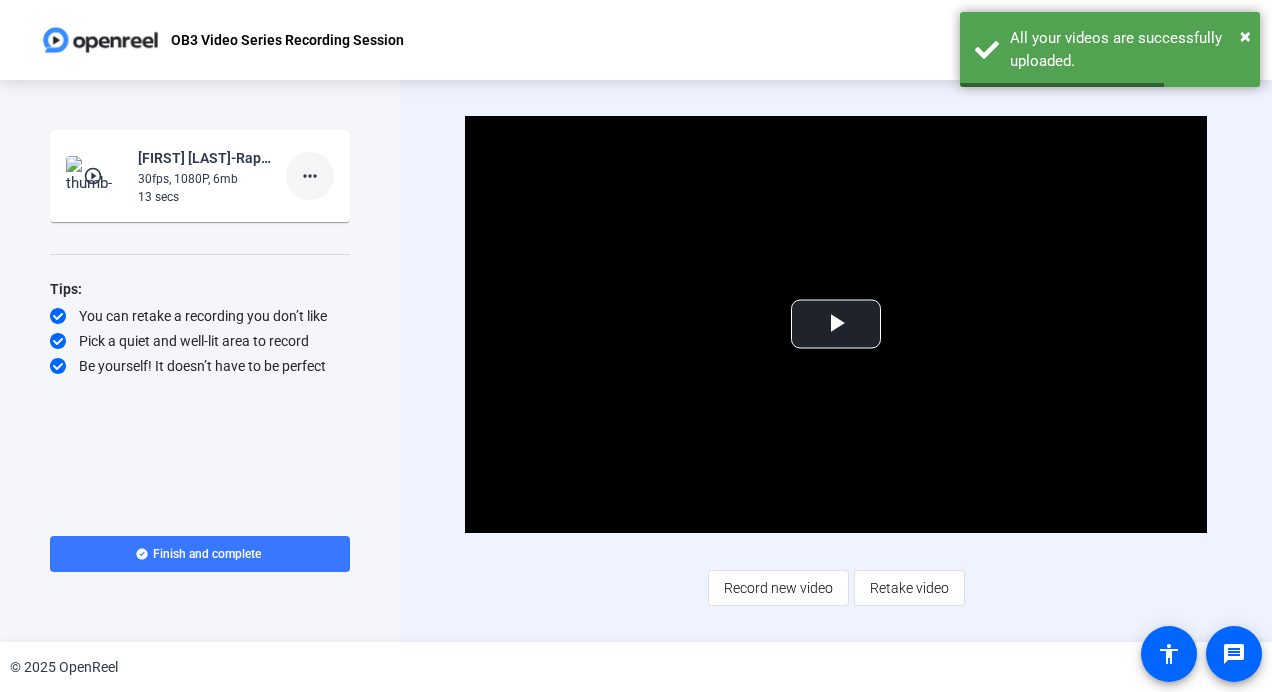 click on "more_horiz" 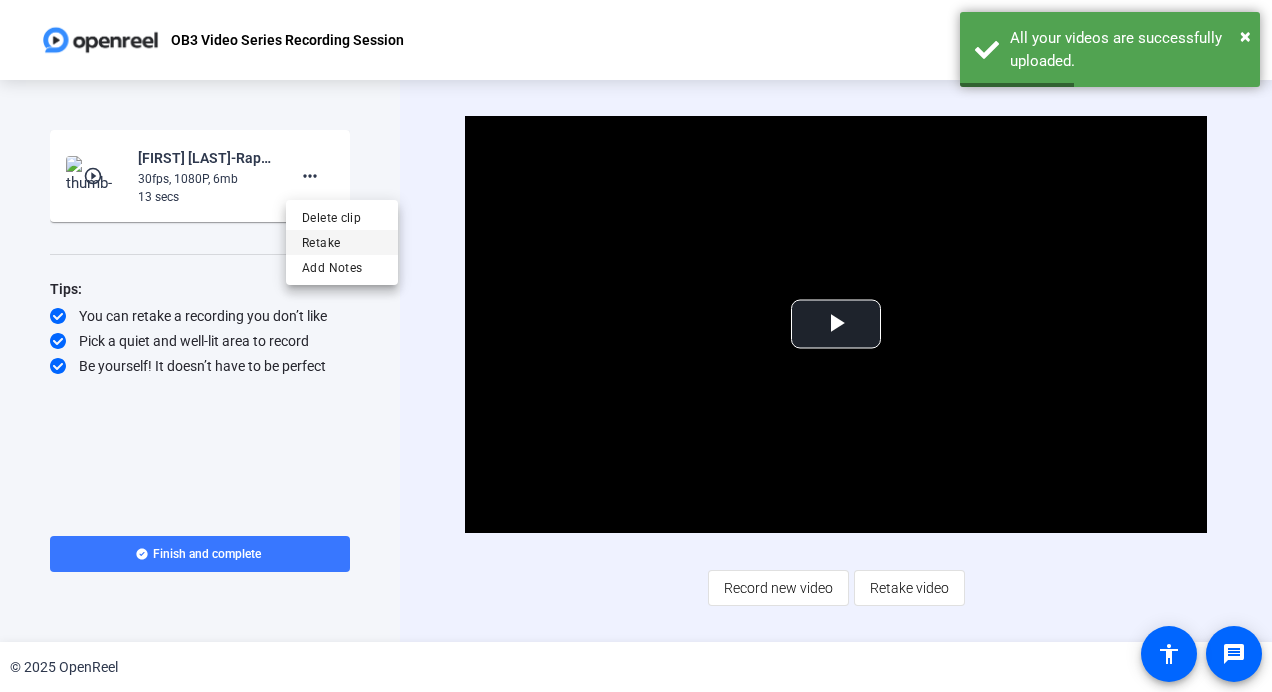 click on "Retake" at bounding box center [342, 243] 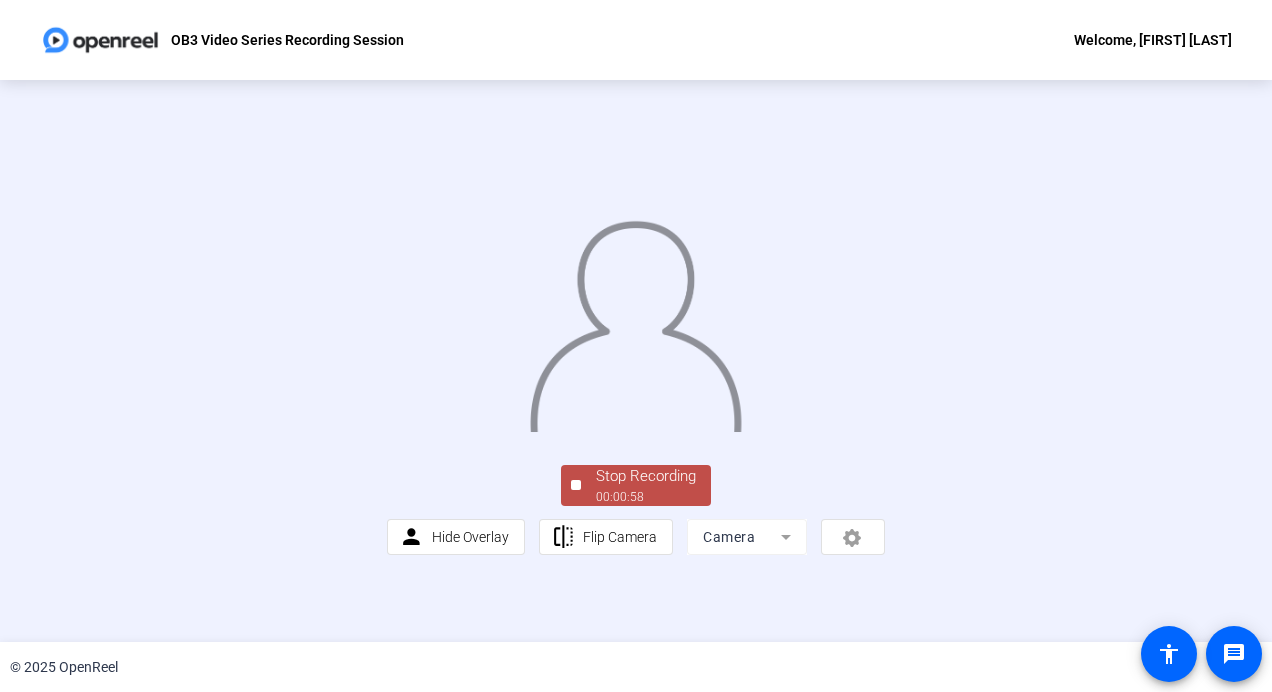 scroll, scrollTop: 97, scrollLeft: 0, axis: vertical 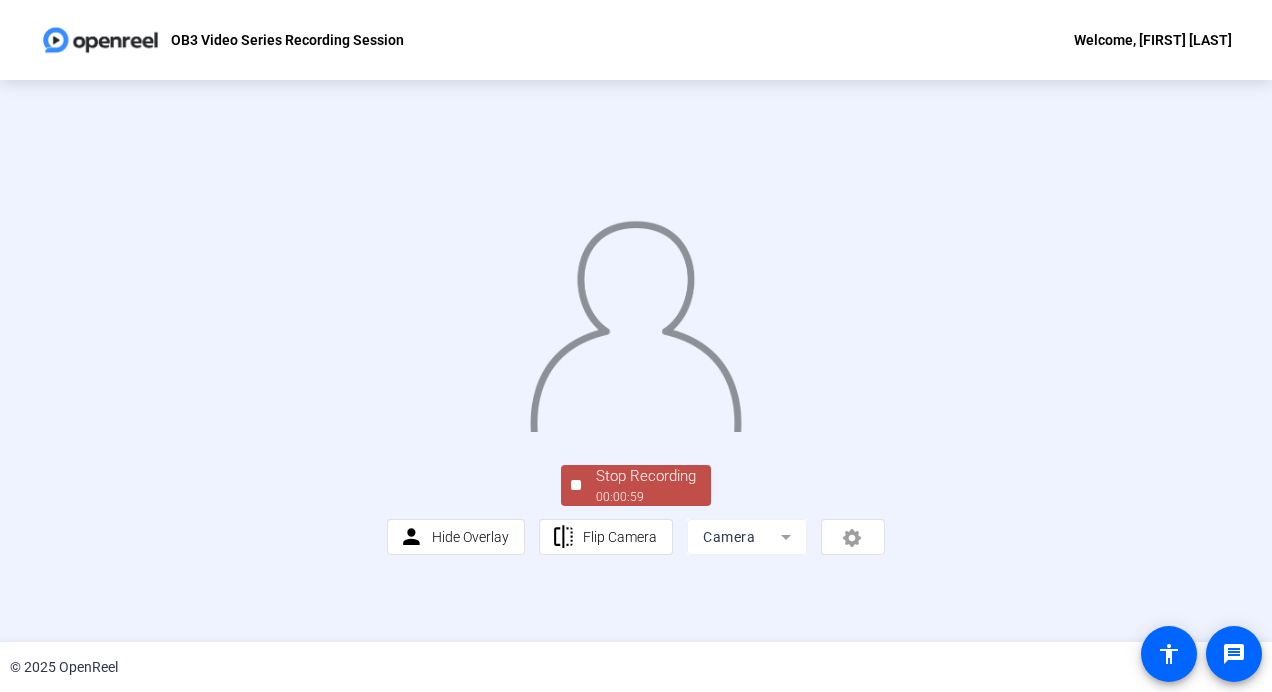 click on "Stop Recording" 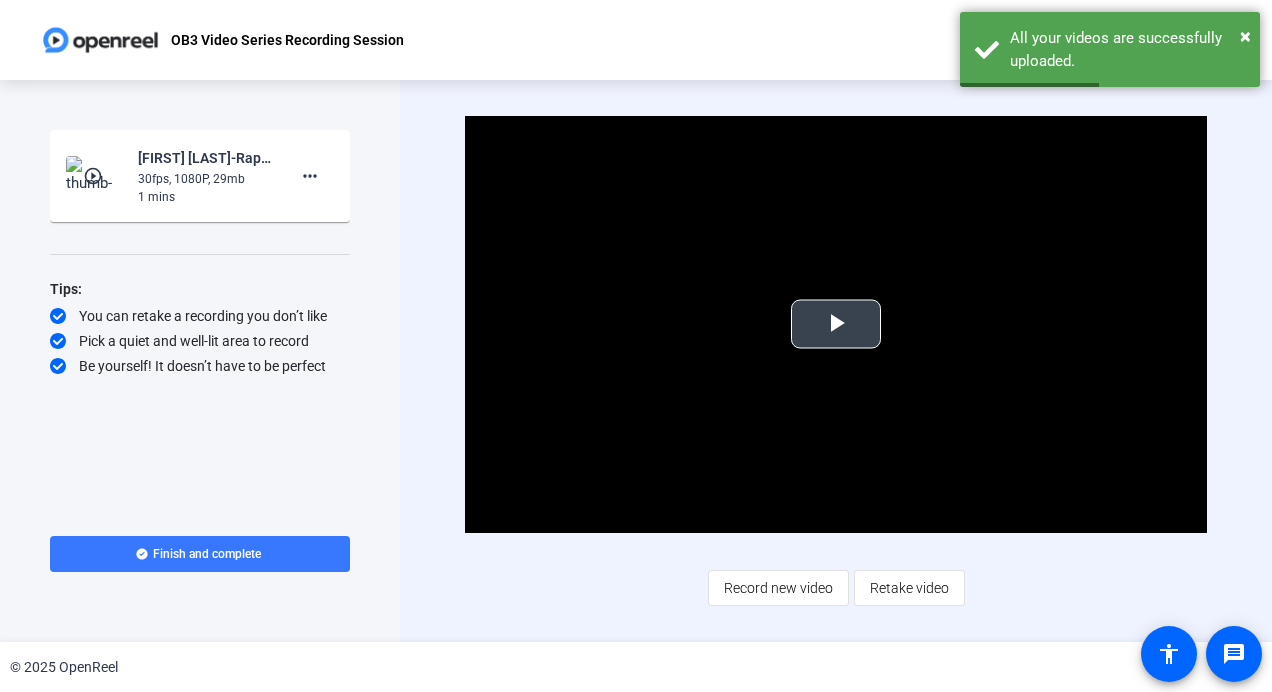 click at bounding box center [836, 324] 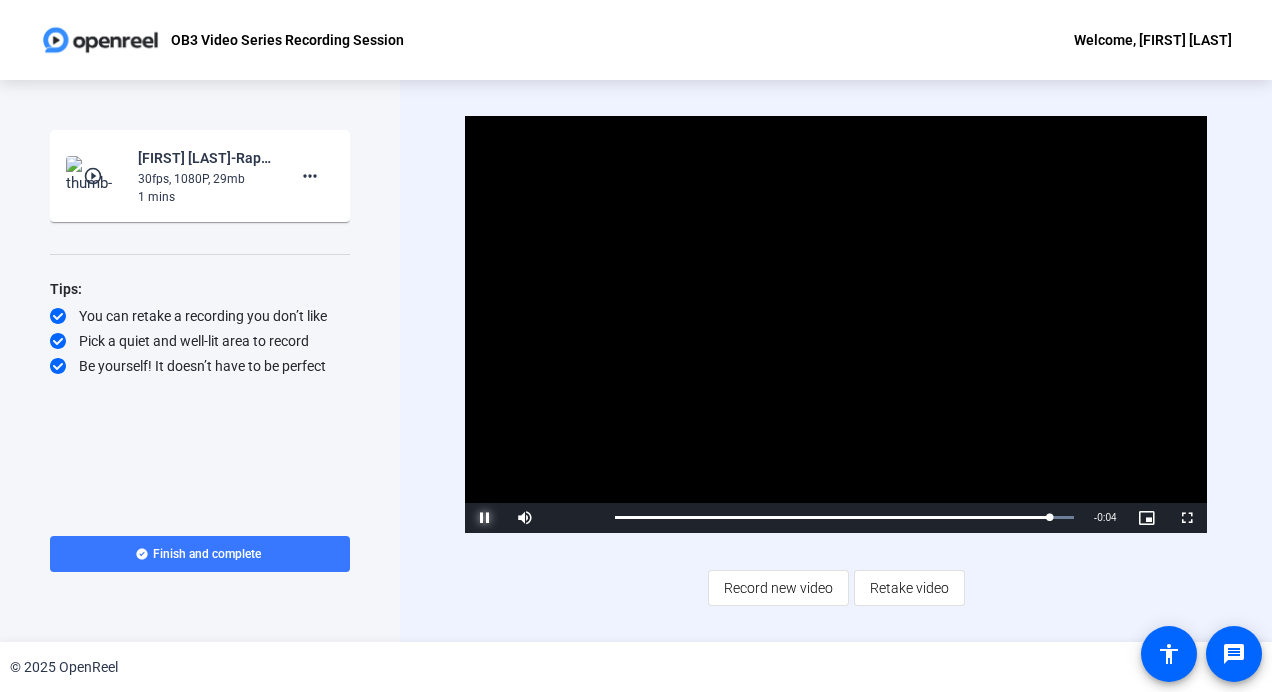 click at bounding box center [485, 518] 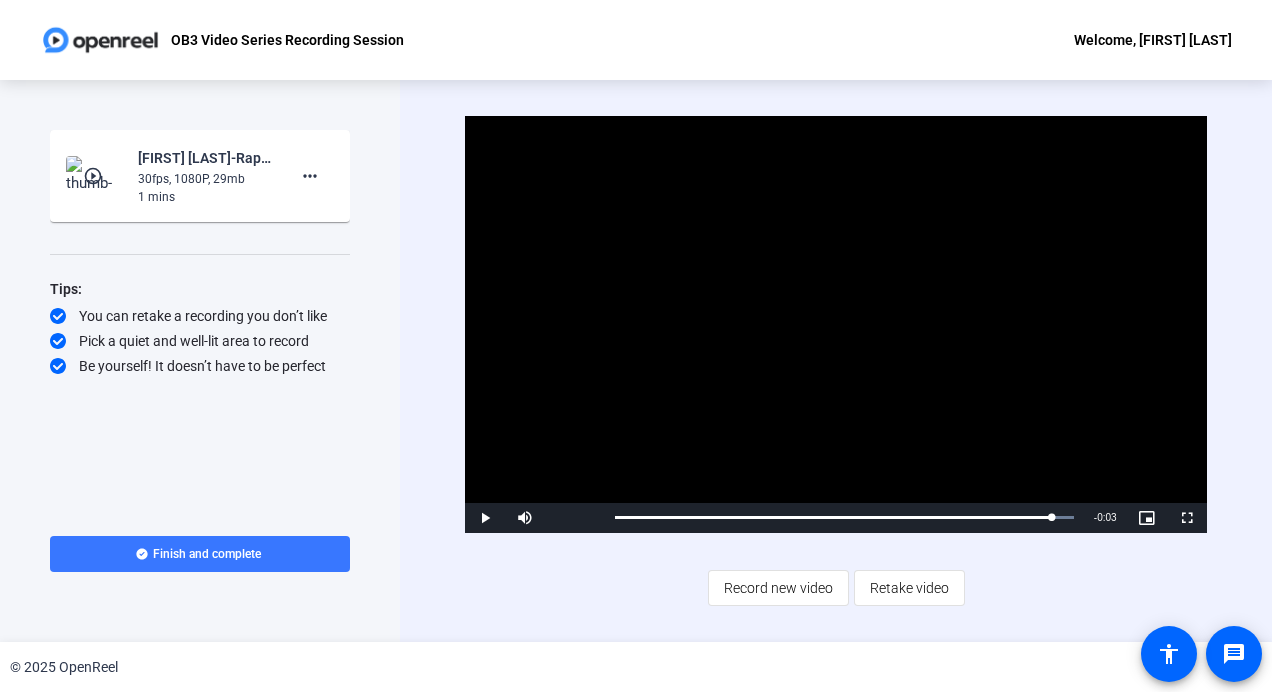 click on "Welcome, [FIRST] [LAST]" 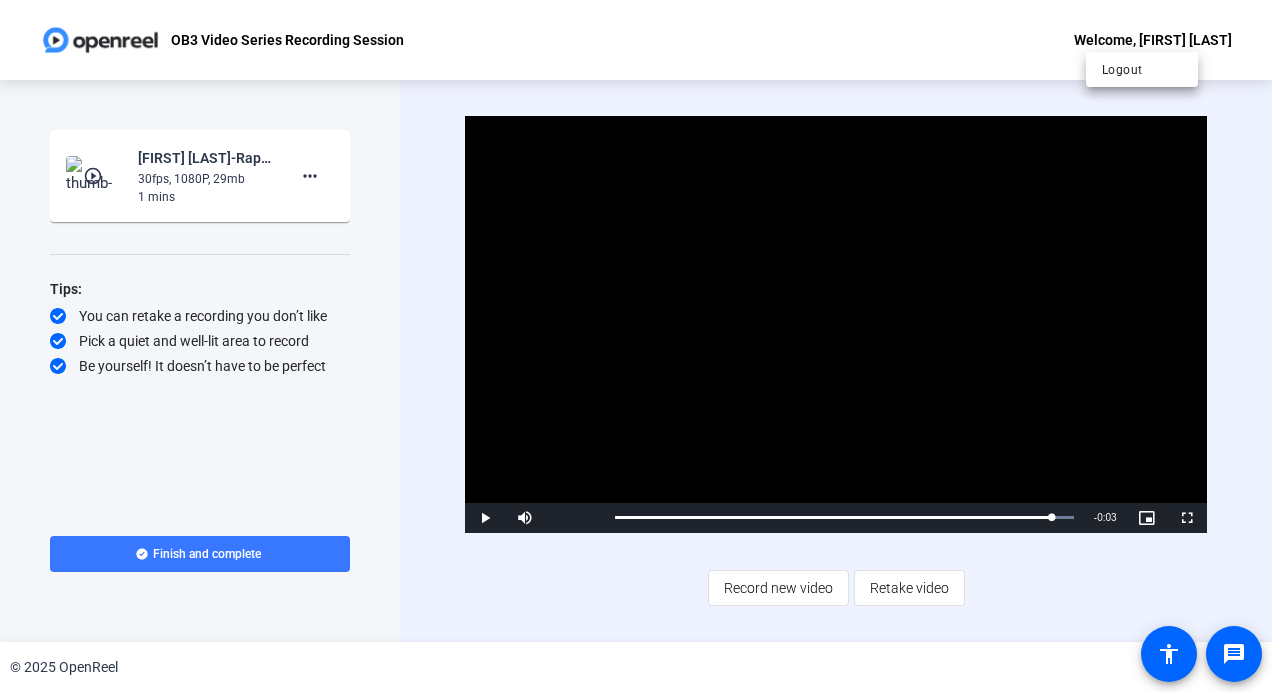 click at bounding box center (636, 346) 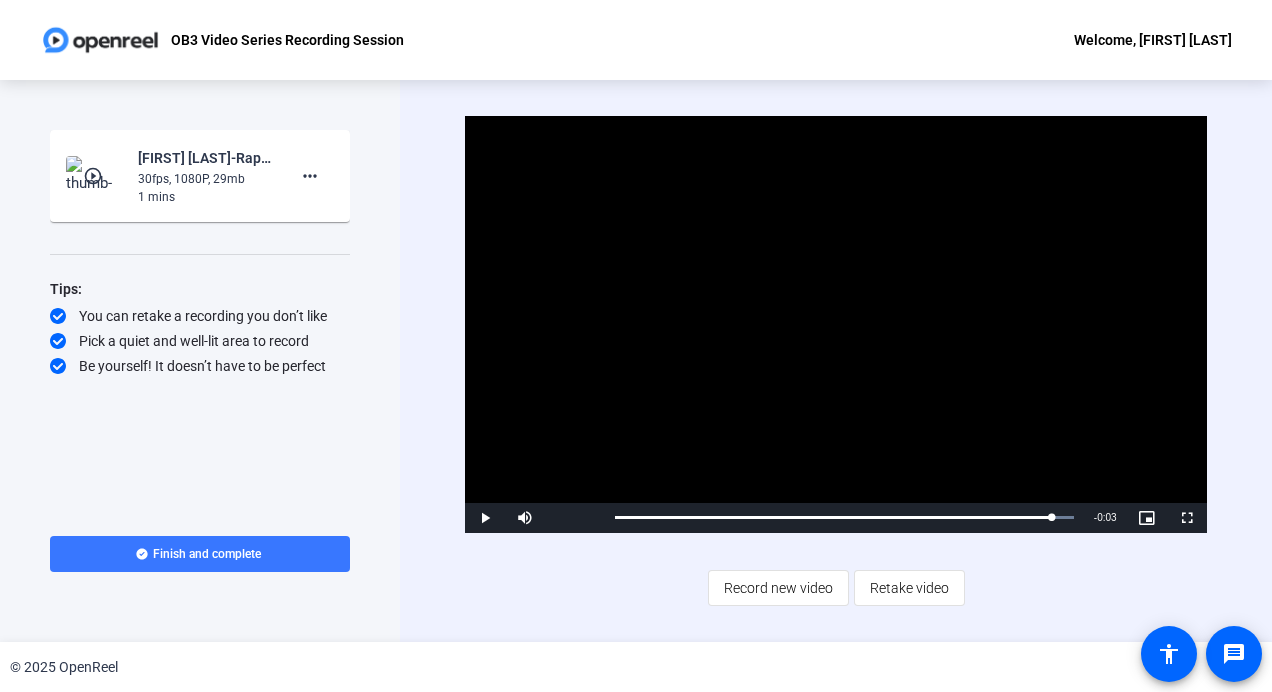 click 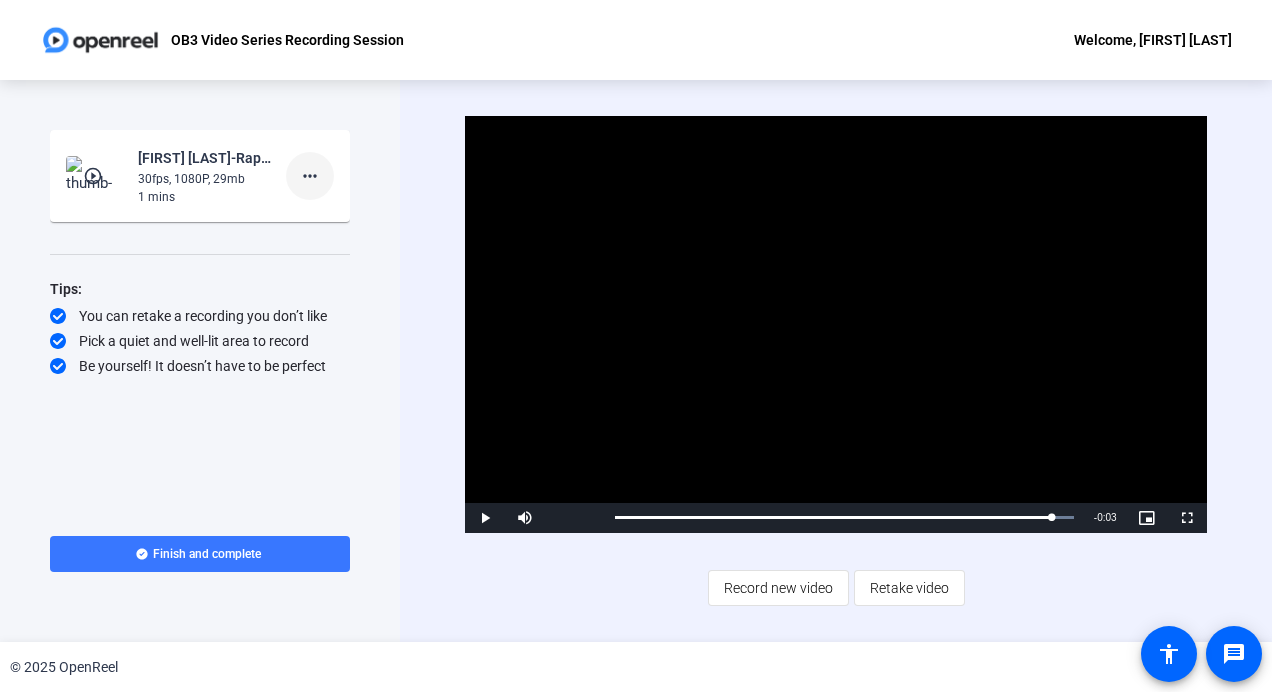 click on "more_horiz" 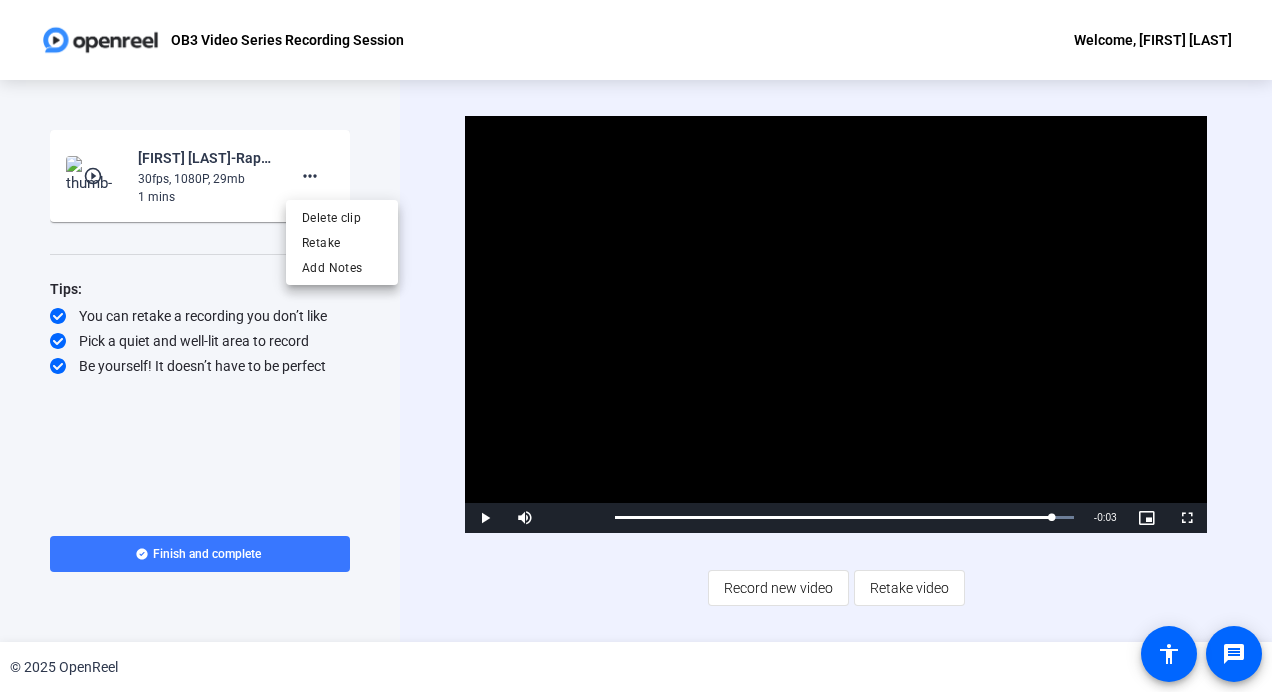 click at bounding box center [636, 346] 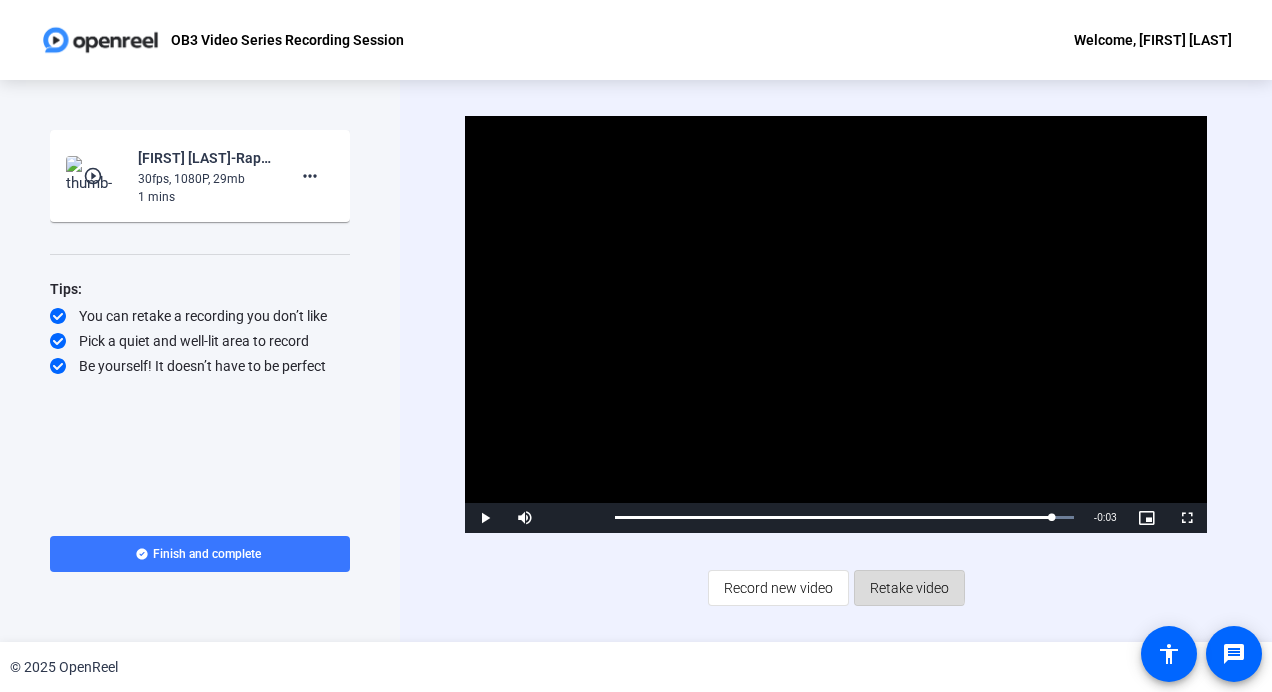 click on "Retake video" 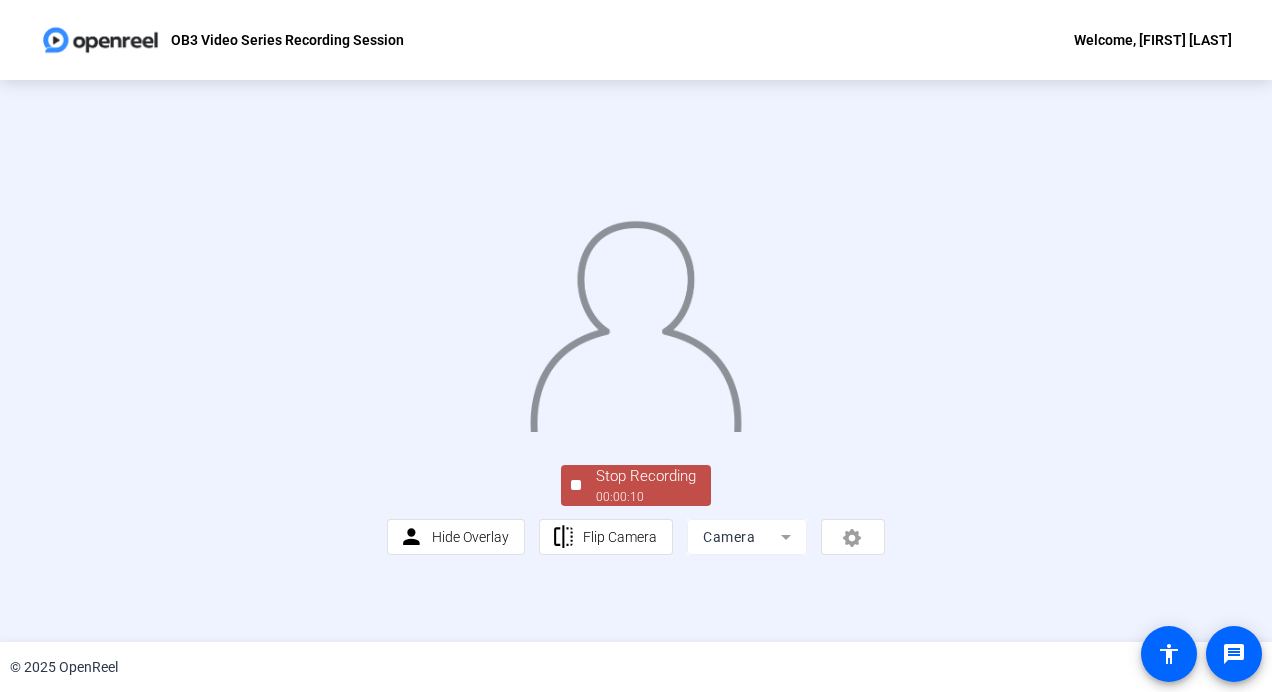 scroll, scrollTop: 97, scrollLeft: 0, axis: vertical 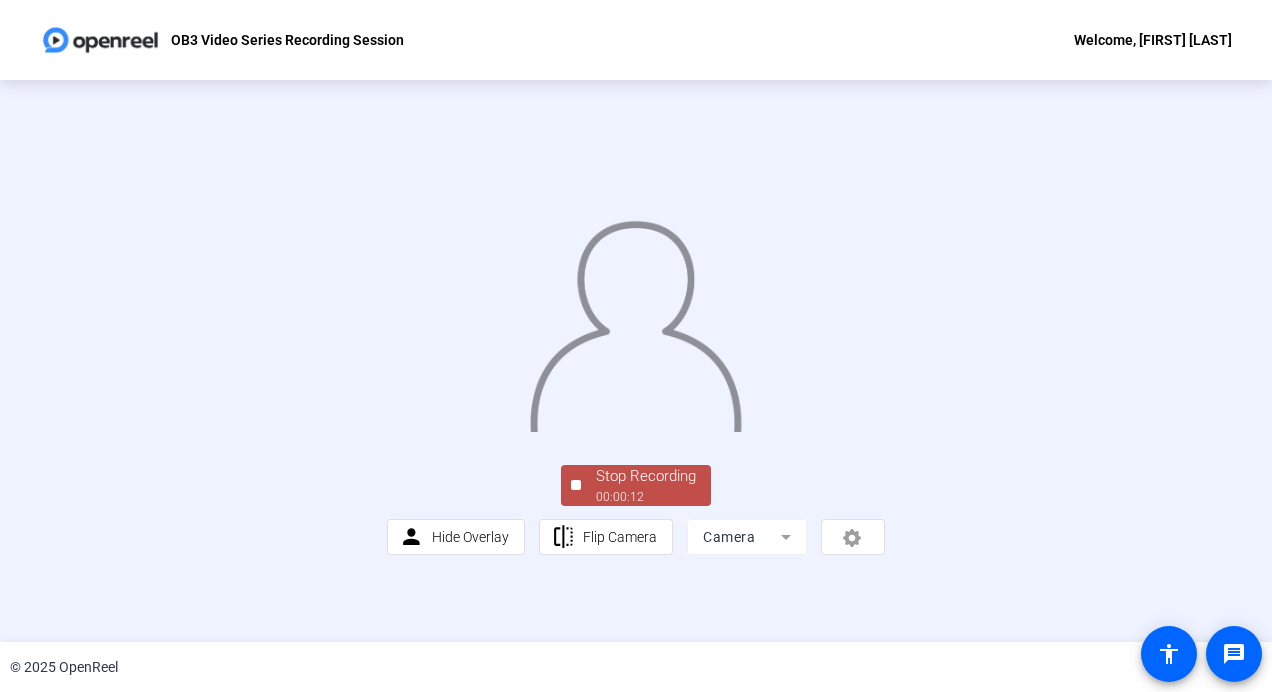 click on "Stop Recording" 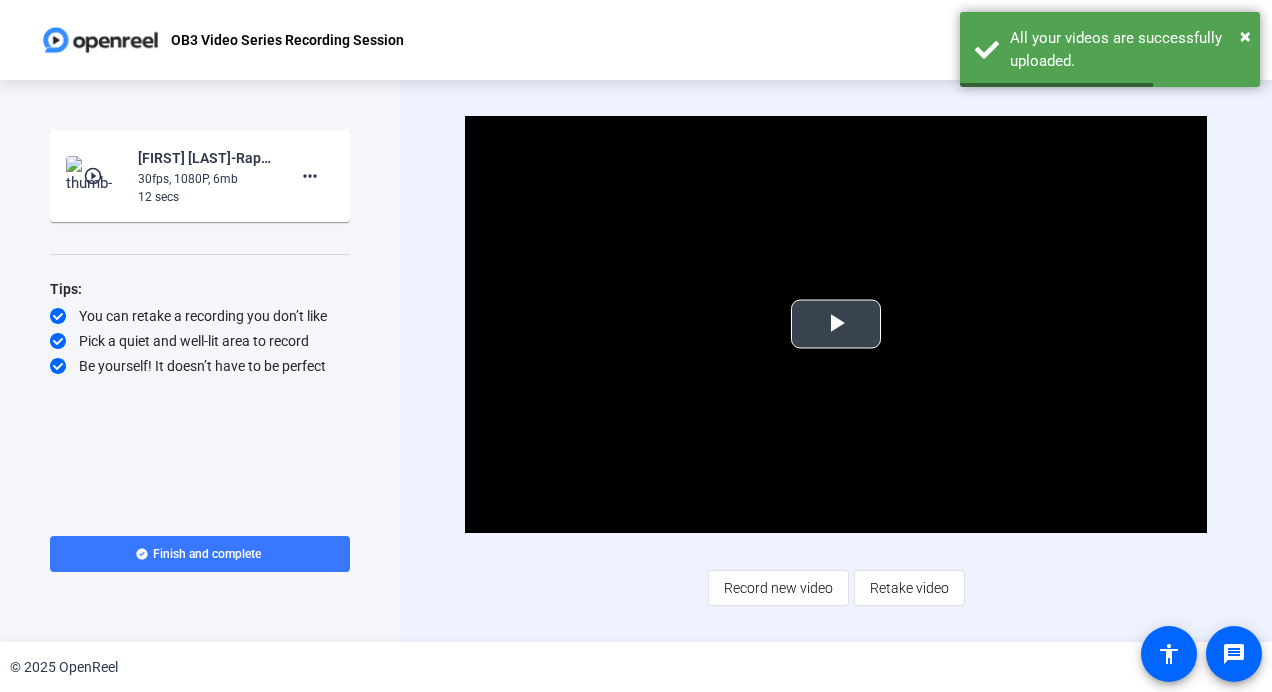 click at bounding box center [836, 324] 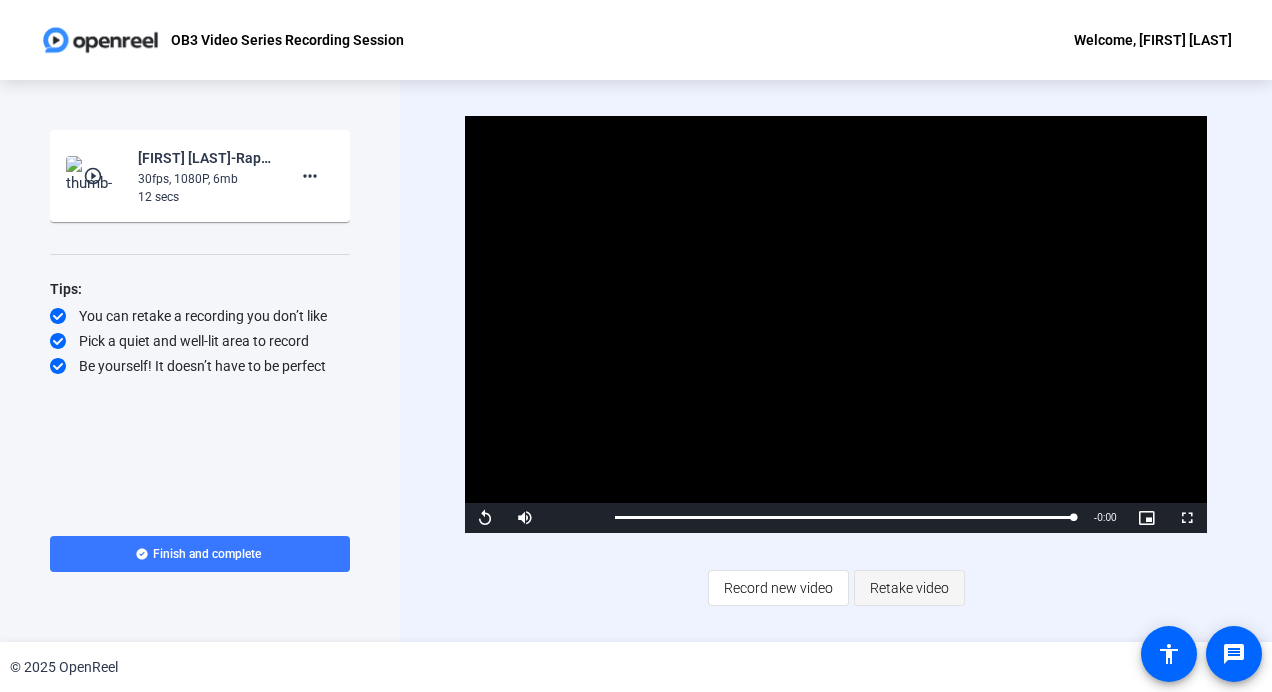 click on "Retake video" 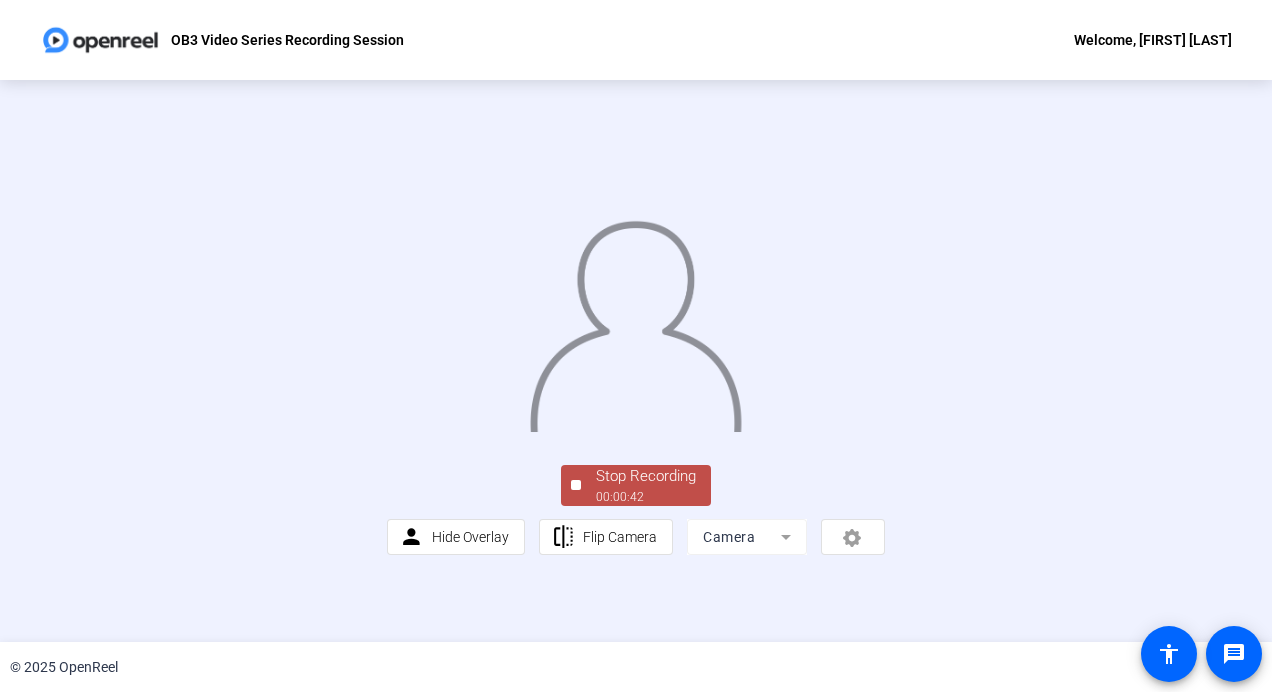 click on "Stop Recording" 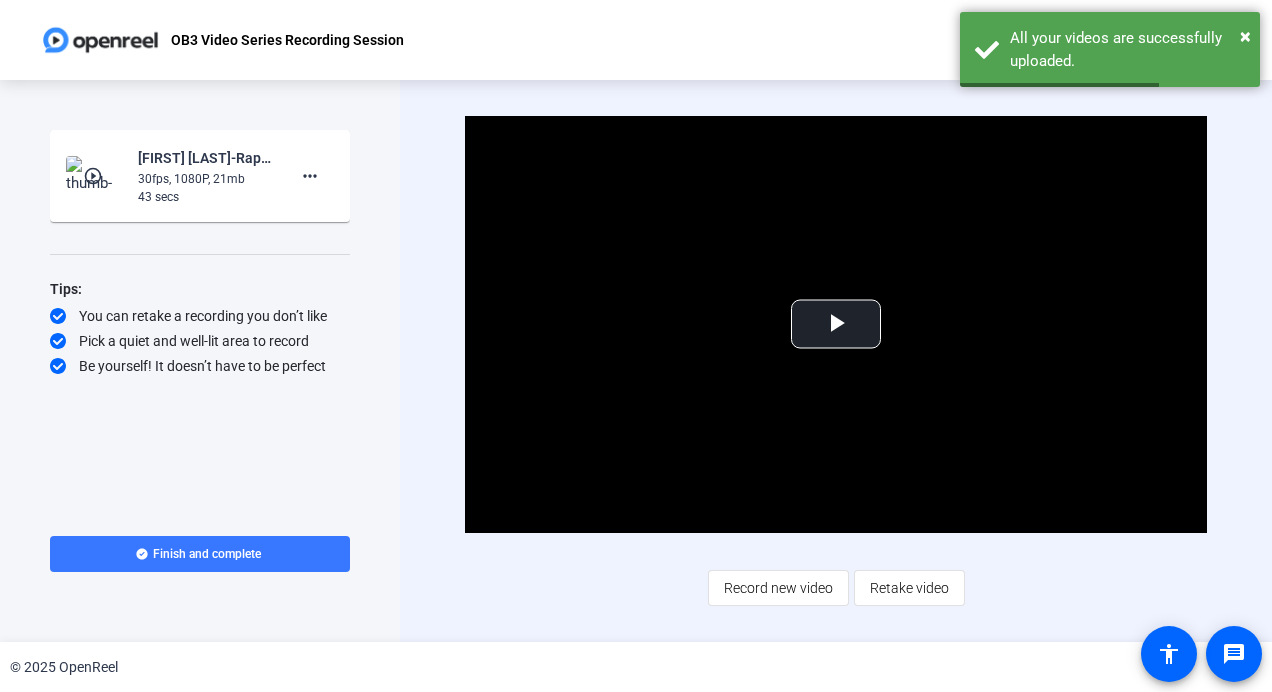 click on "Retake video" 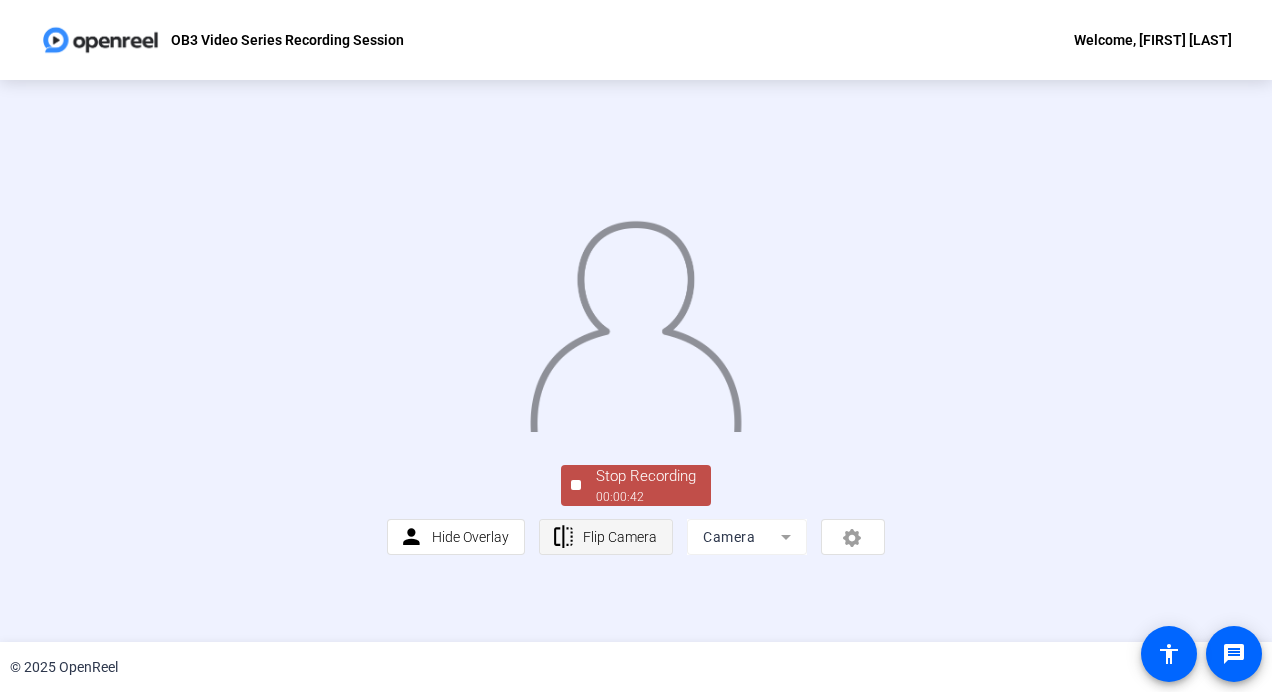 scroll, scrollTop: 97, scrollLeft: 0, axis: vertical 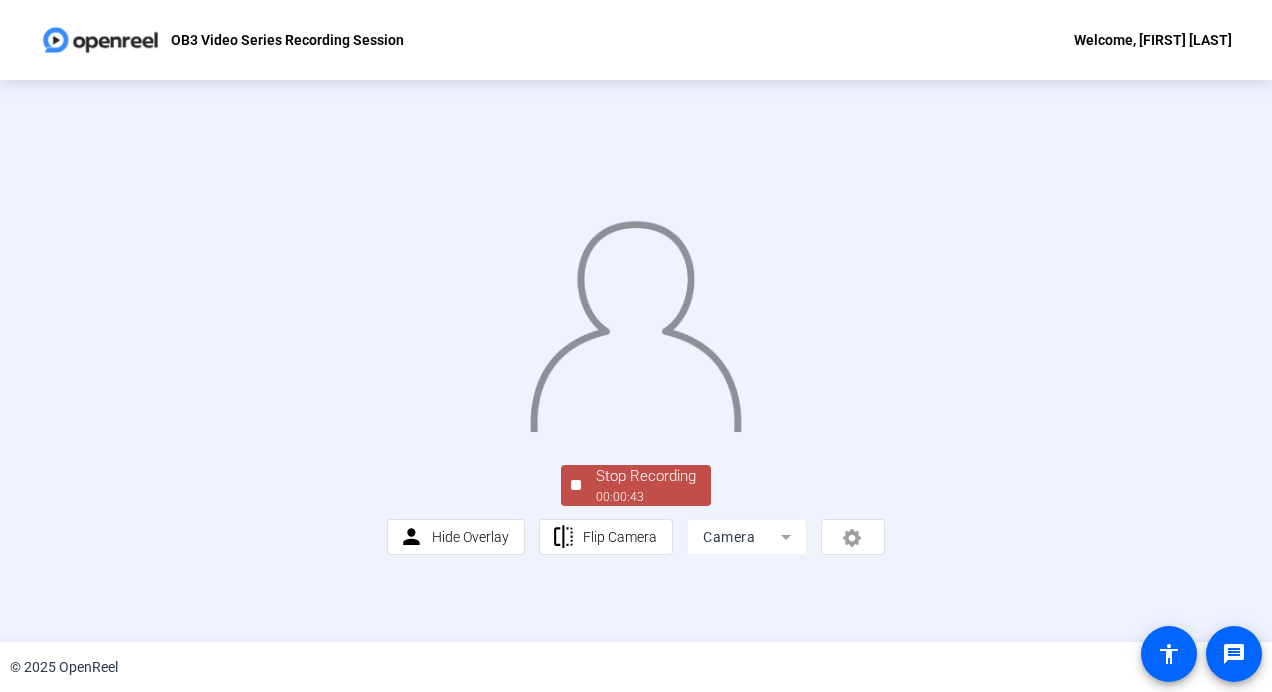 click on "00:00:43" 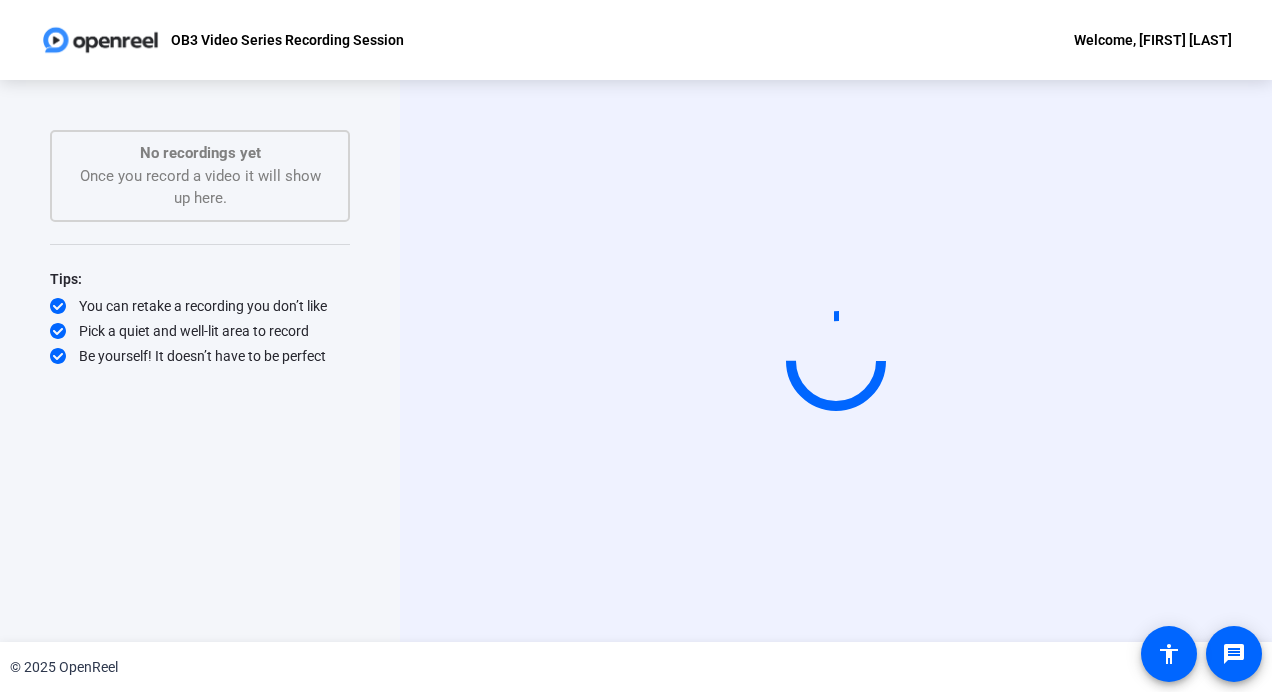 scroll, scrollTop: 0, scrollLeft: 0, axis: both 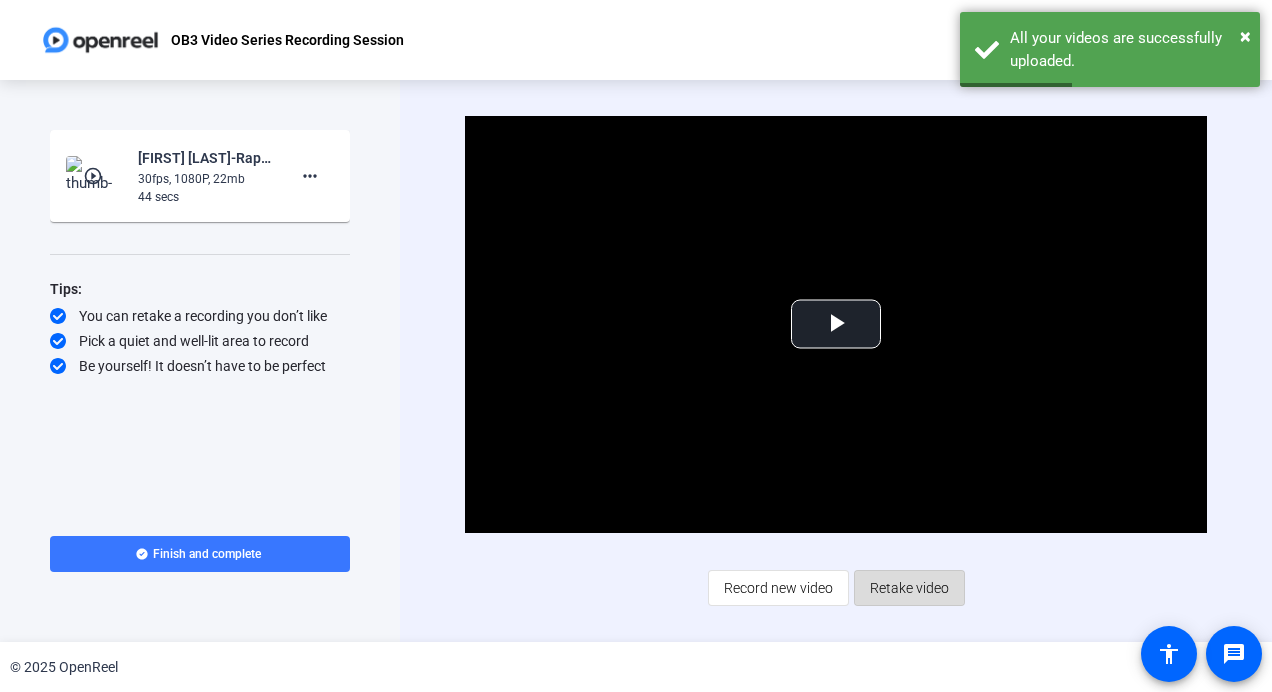 click on "Retake video" 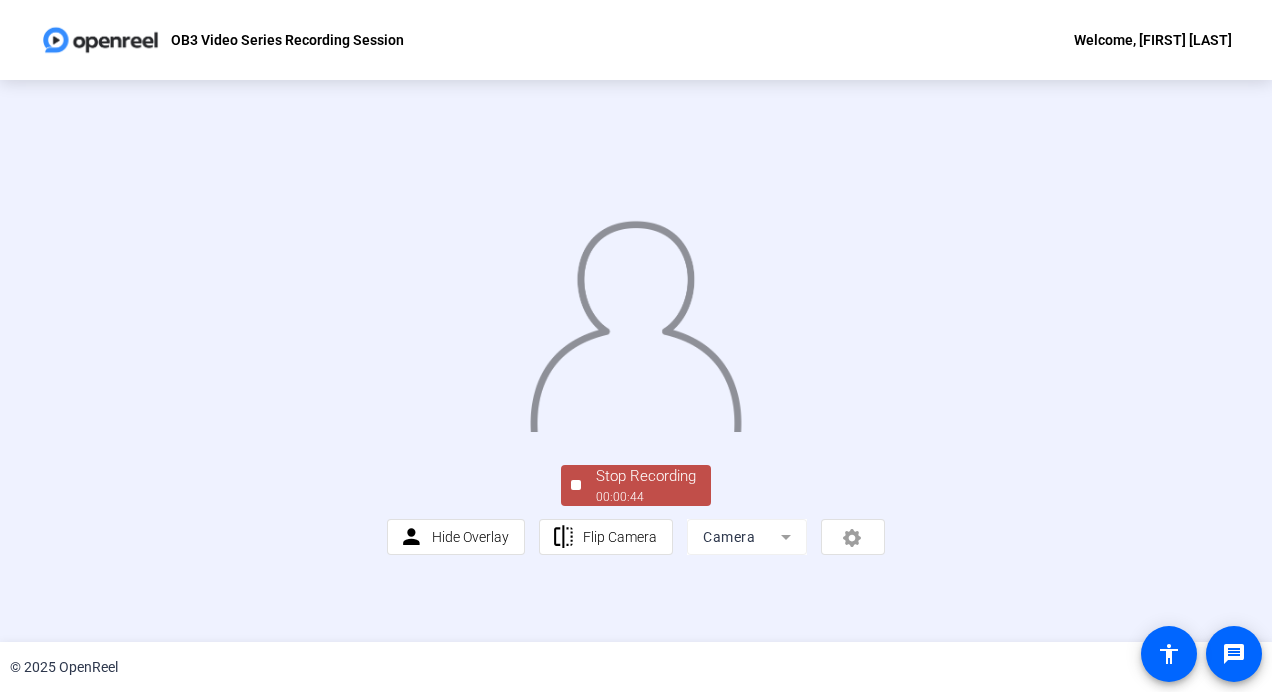 click on "Stop Recording" 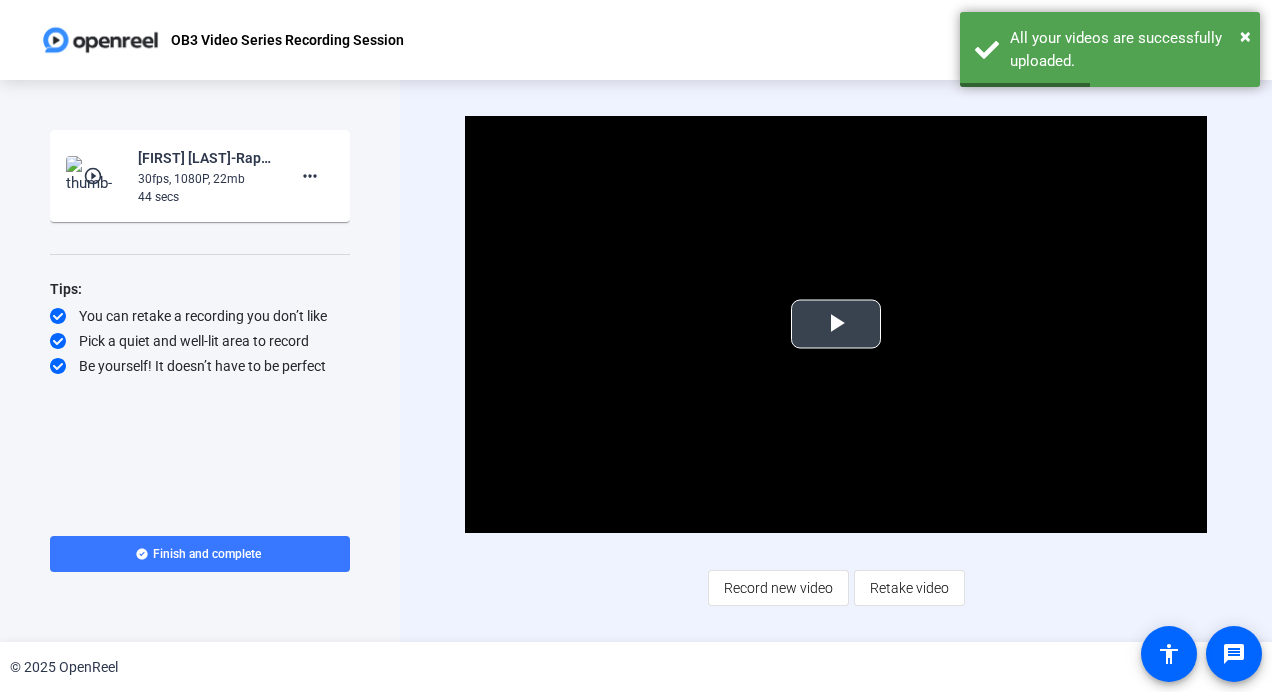 click at bounding box center [836, 324] 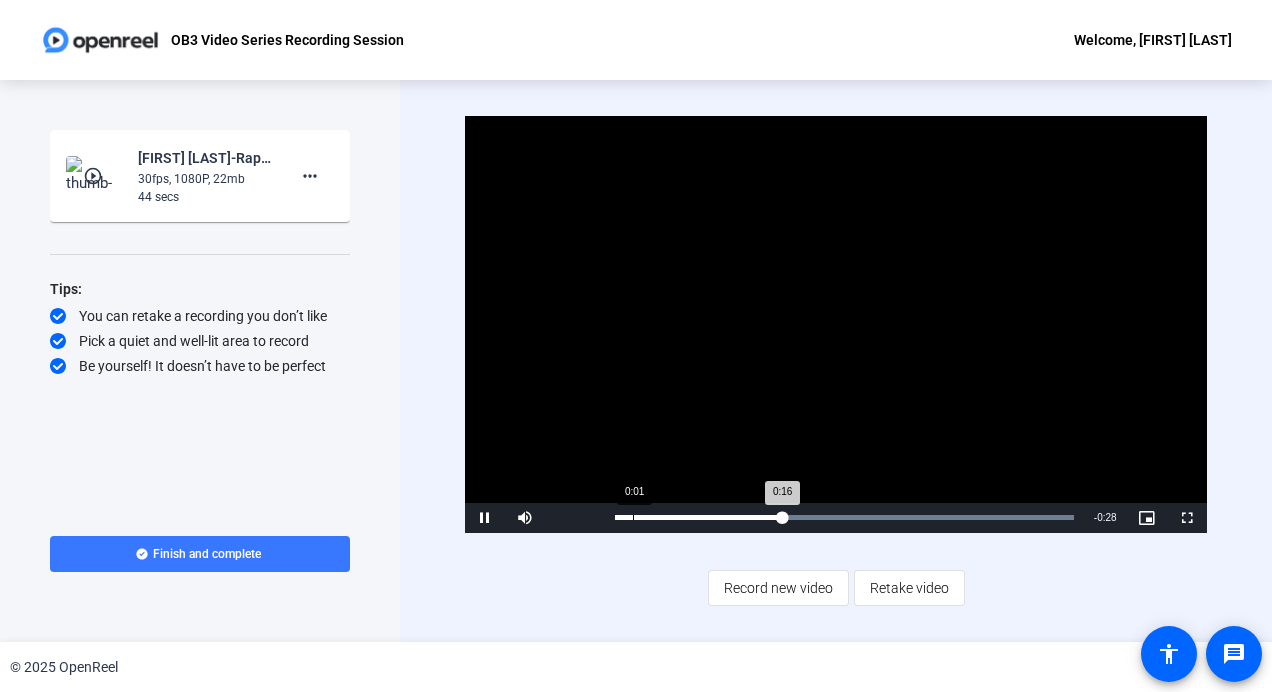 click on "Loaded :  100.00% 0:01 0:16" at bounding box center (844, 518) 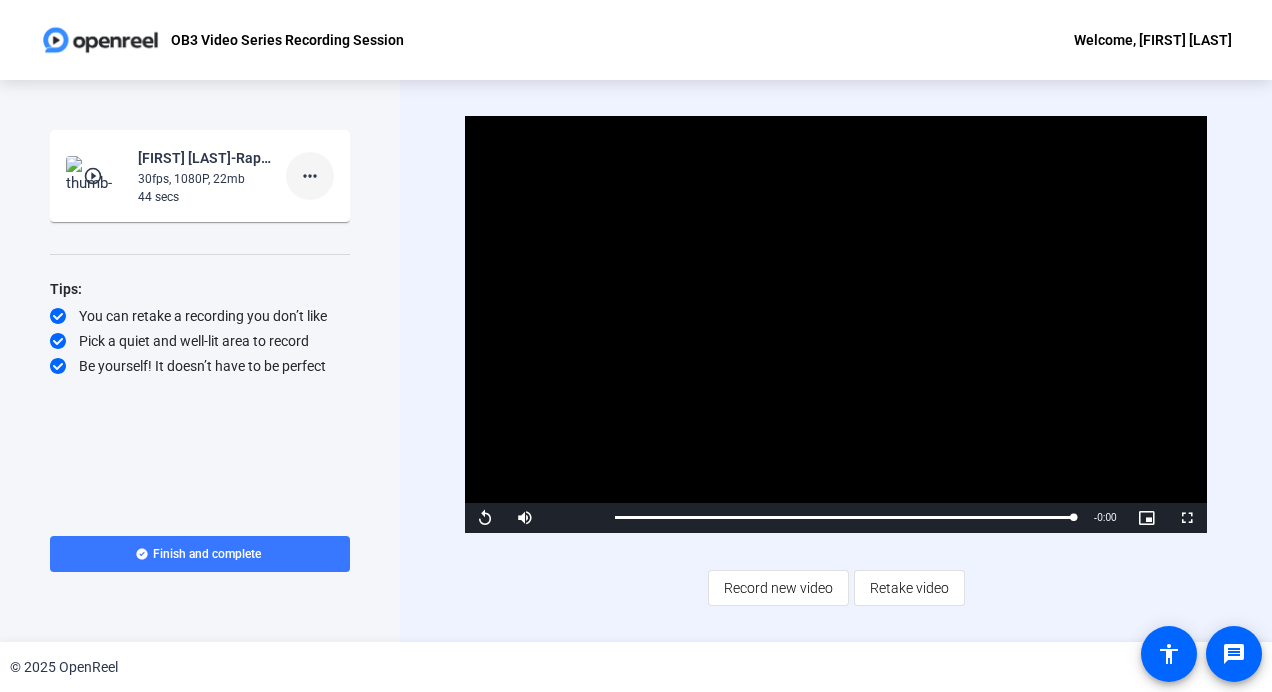 click on "more_horiz" 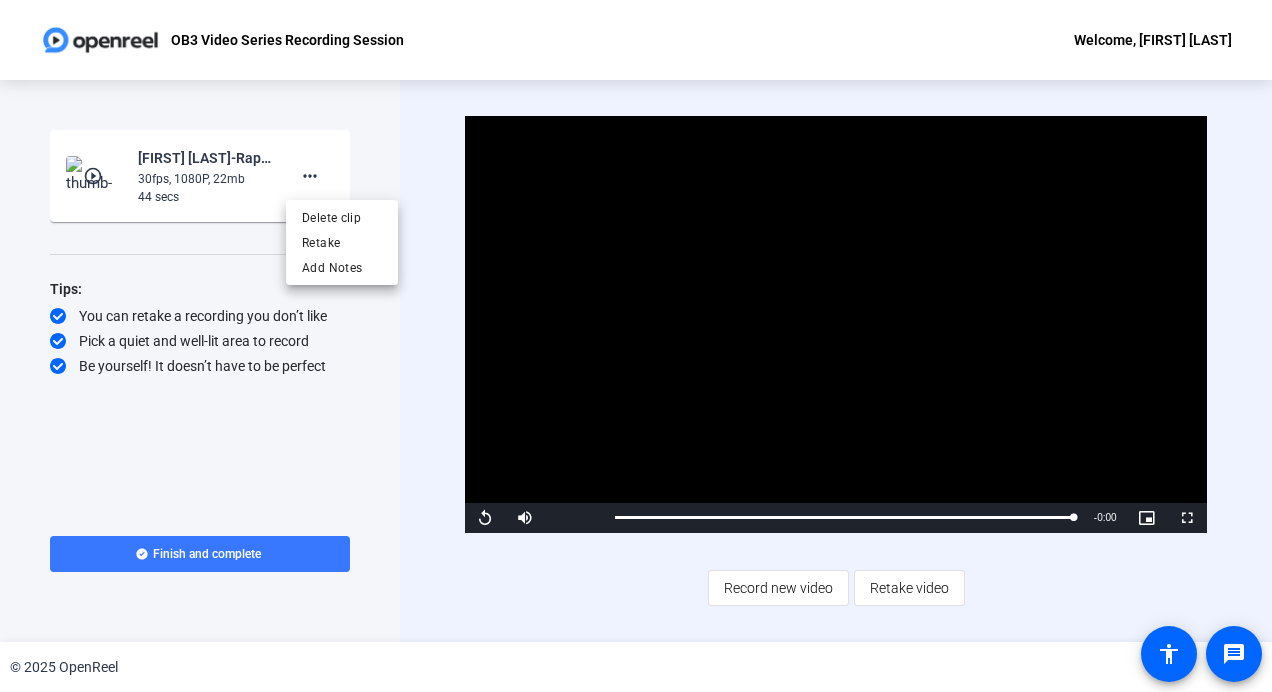 click at bounding box center [636, 346] 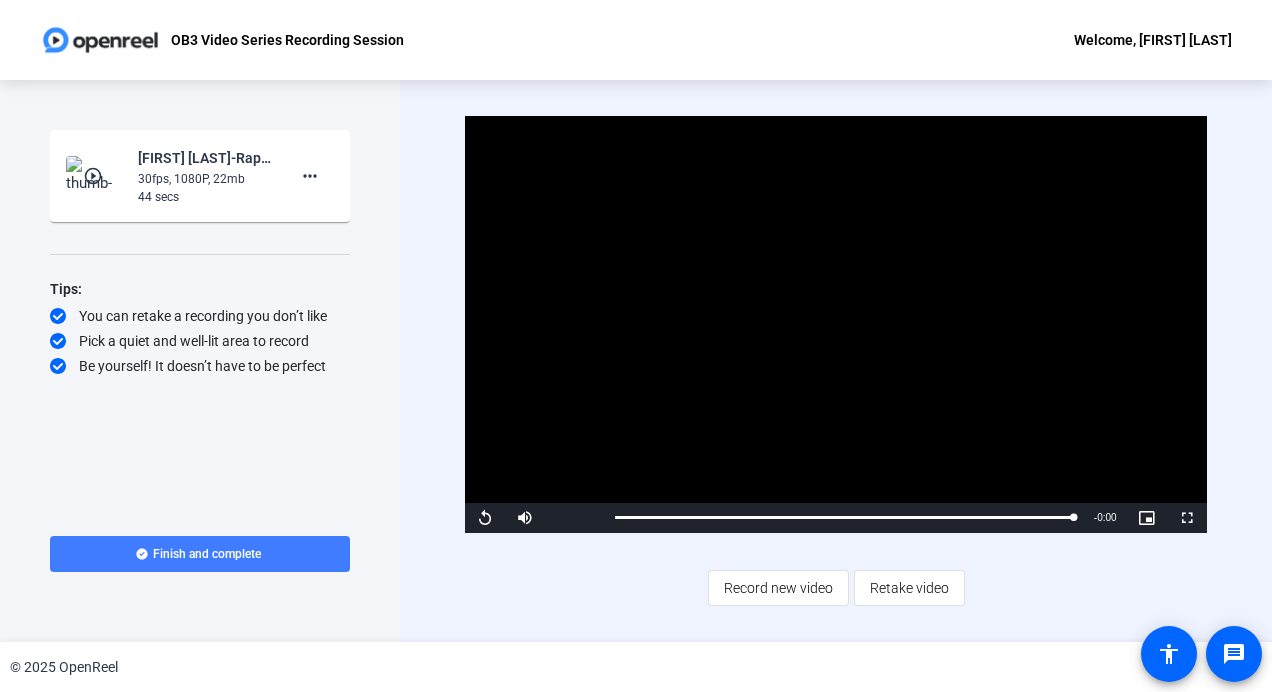 click on "Finish and complete" 